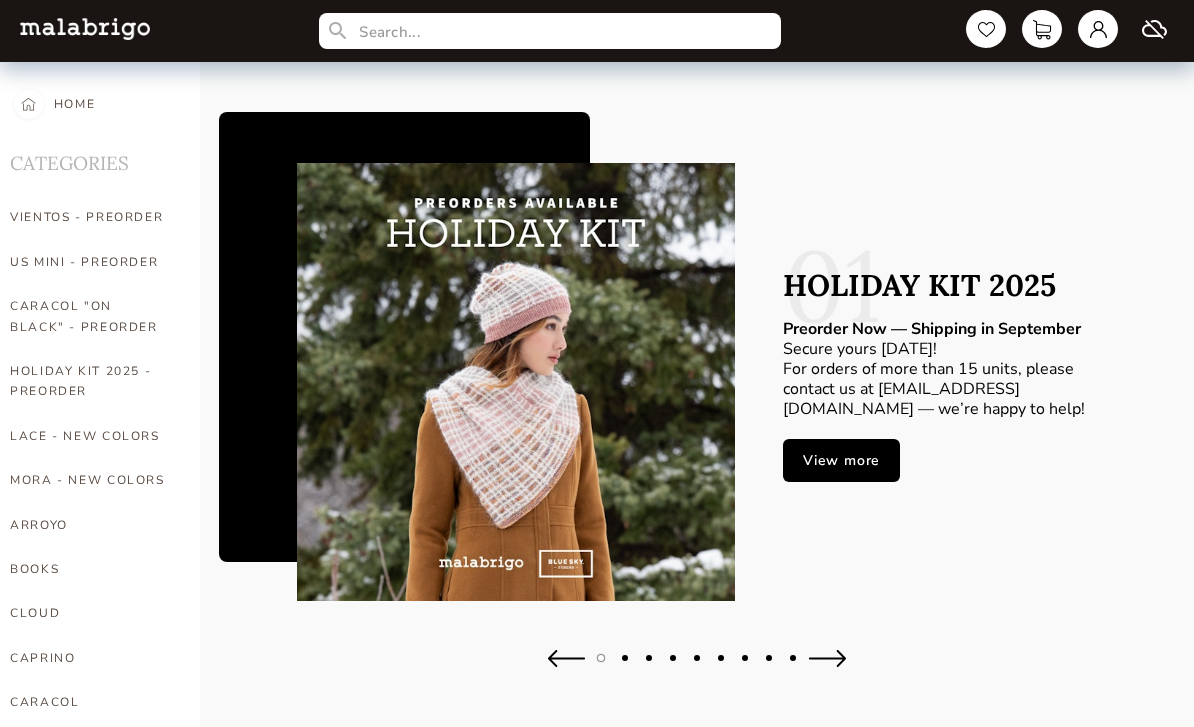 scroll, scrollTop: 0, scrollLeft: 0, axis: both 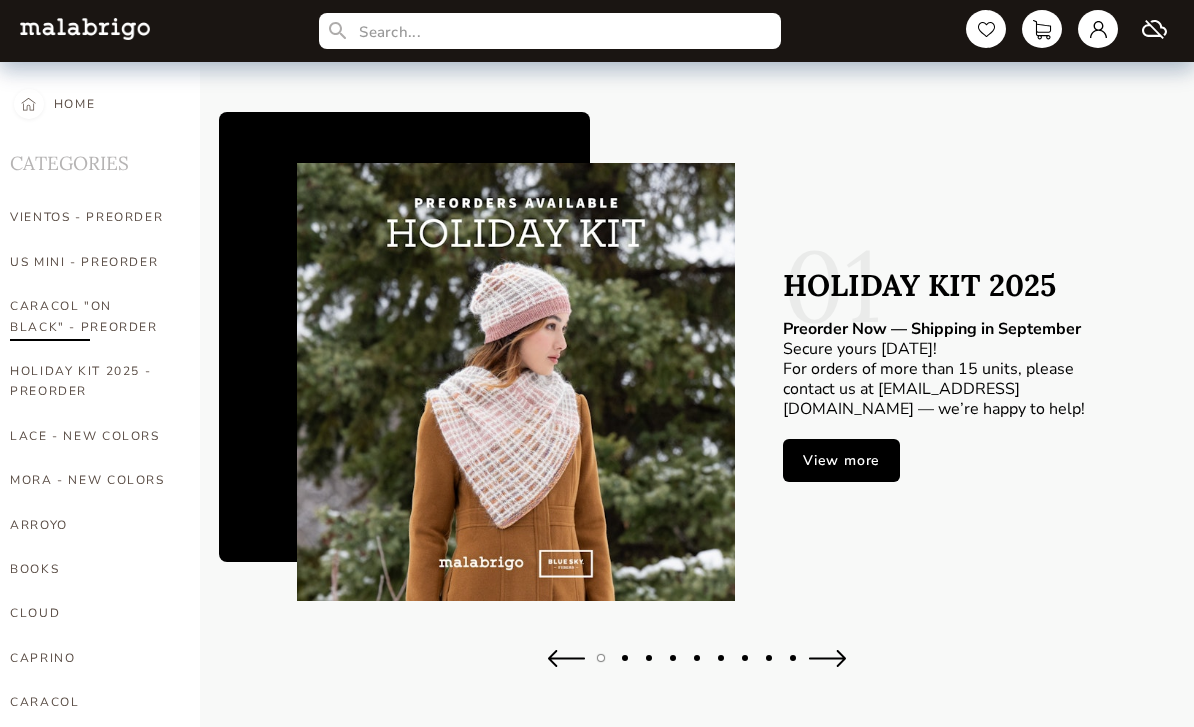 click on "CARACOL "ON BLACK" - PREORDER" at bounding box center (90, 316) 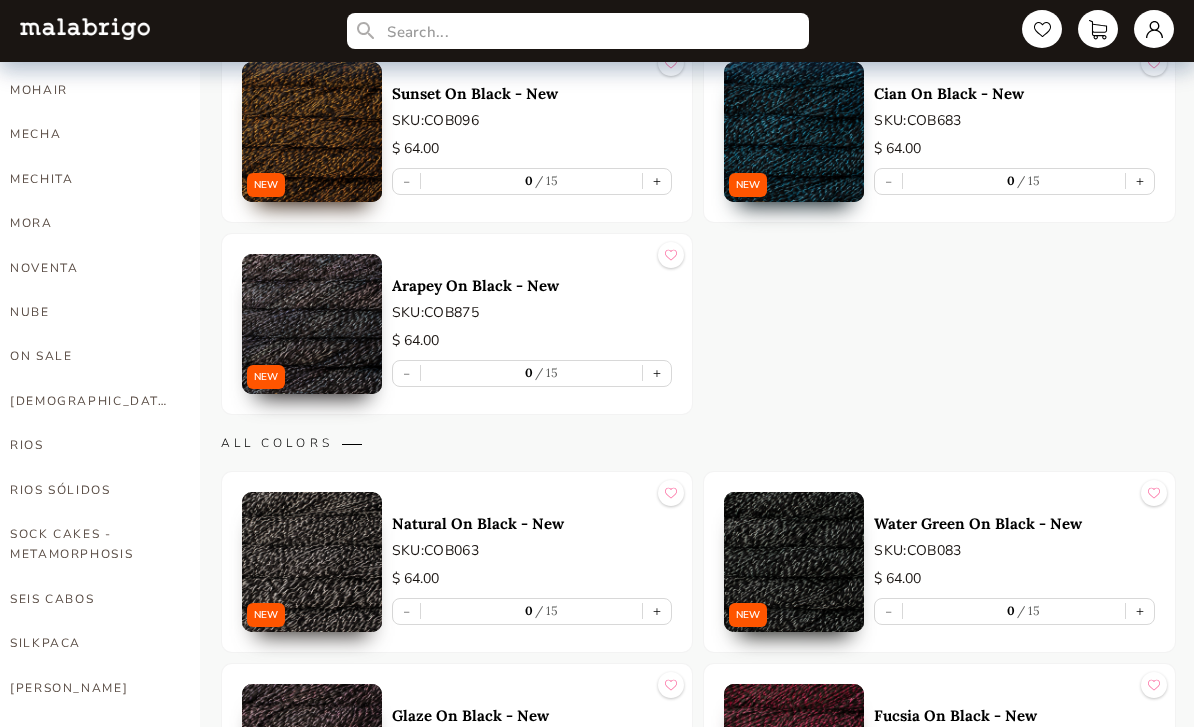 scroll, scrollTop: 834, scrollLeft: 0, axis: vertical 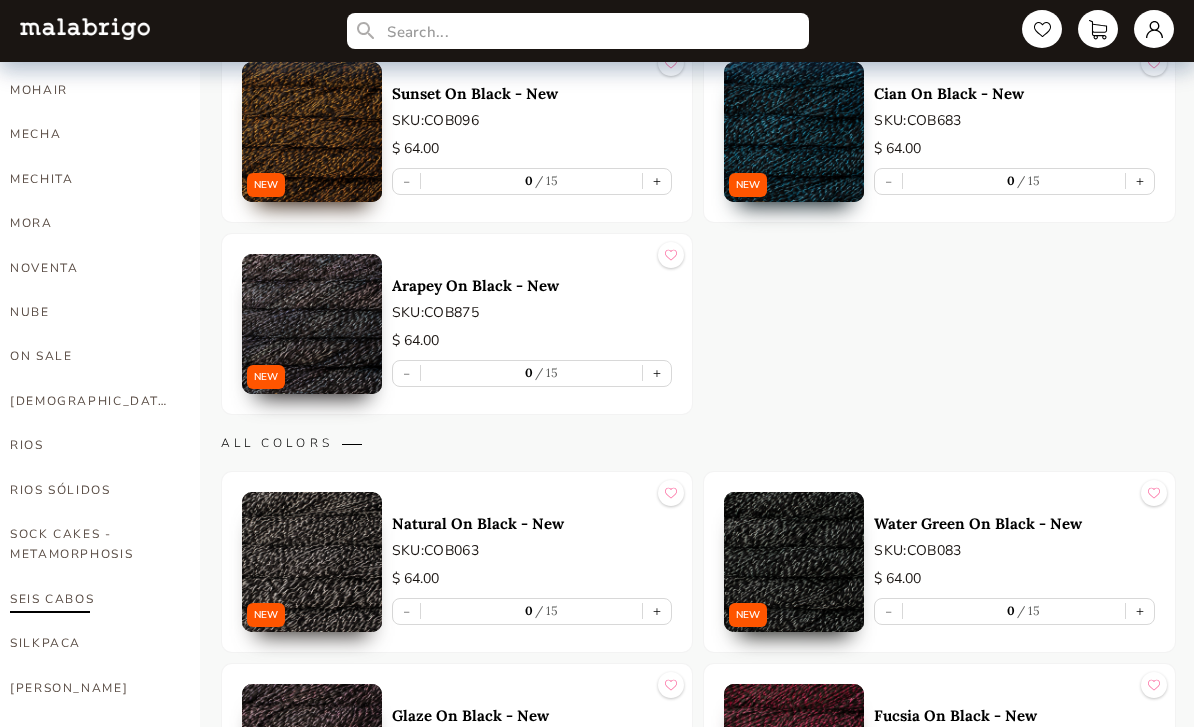click on "SEIS CABOS" at bounding box center [90, 599] 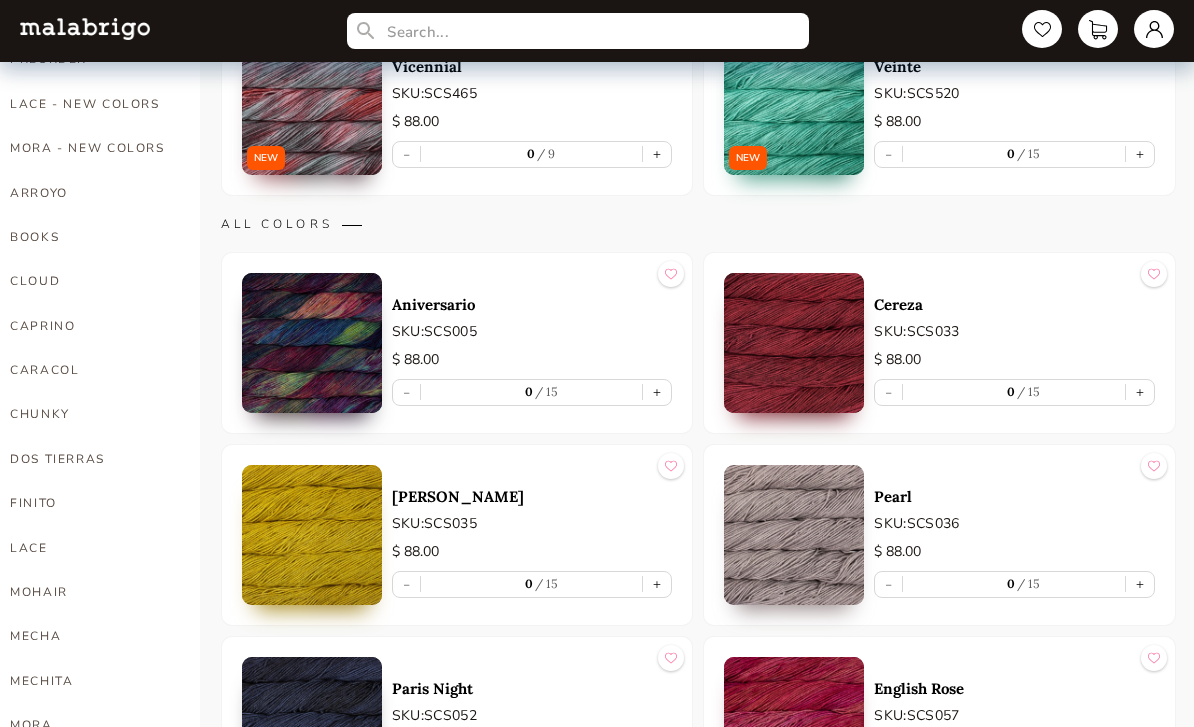 scroll, scrollTop: 0, scrollLeft: 0, axis: both 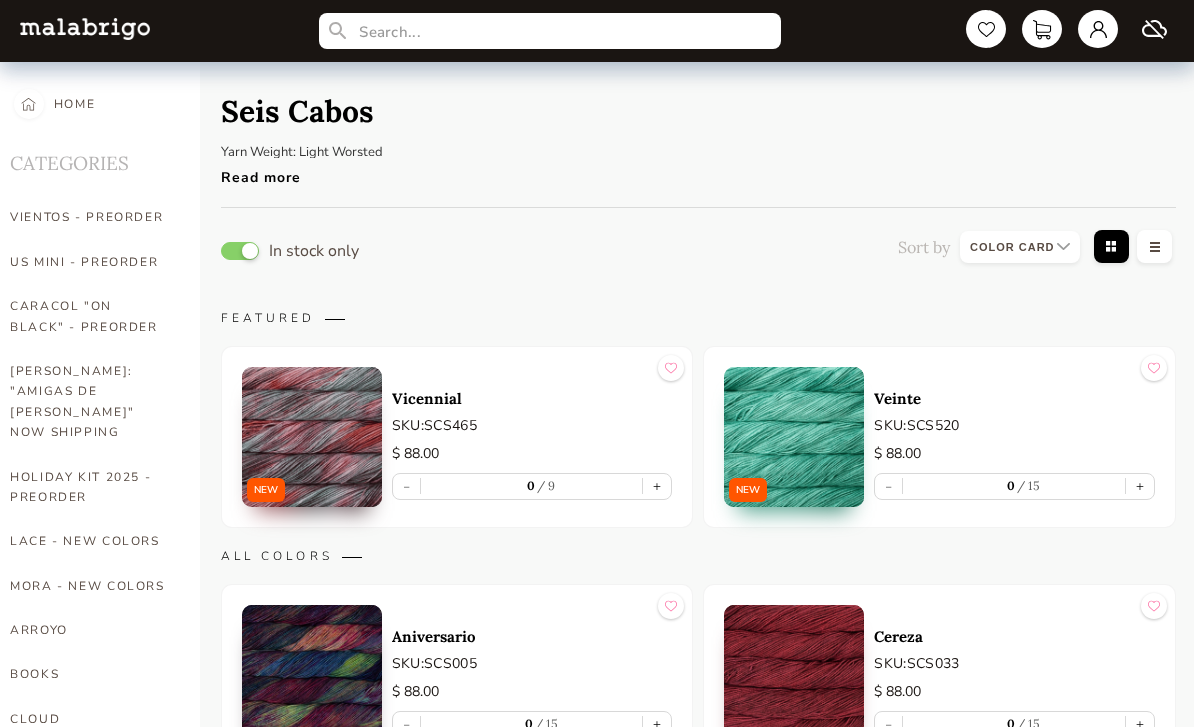 select on "INDEX" 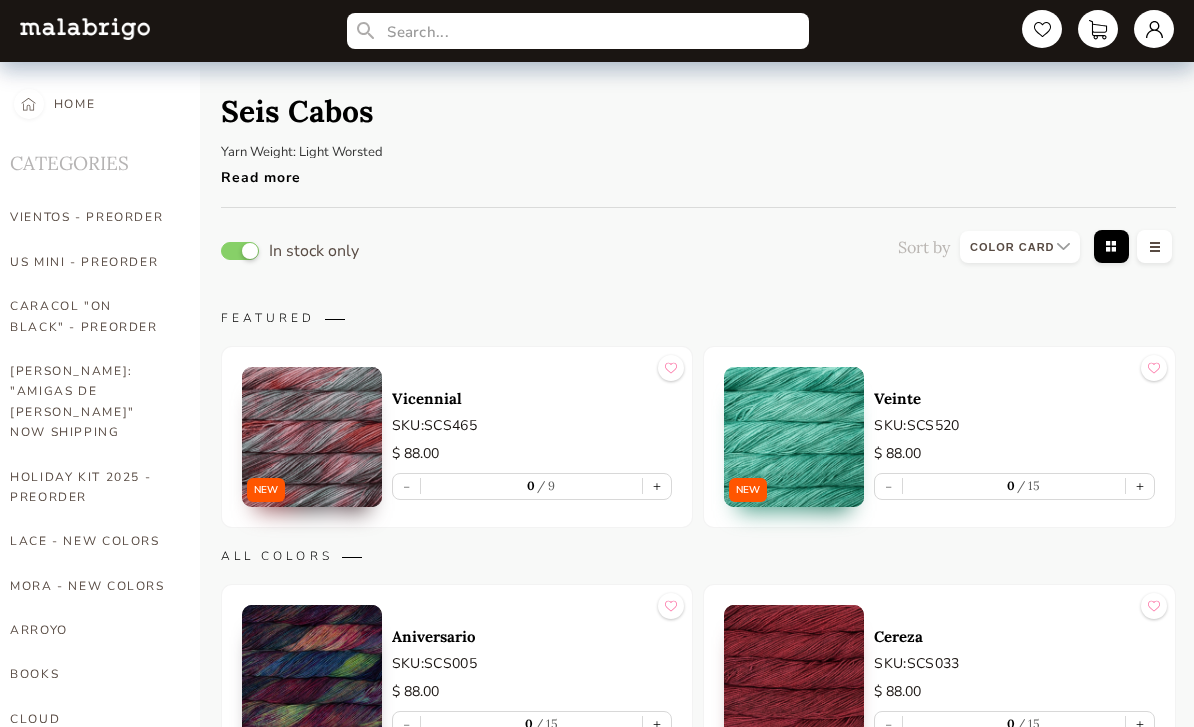click on "Read more" at bounding box center [336, 172] 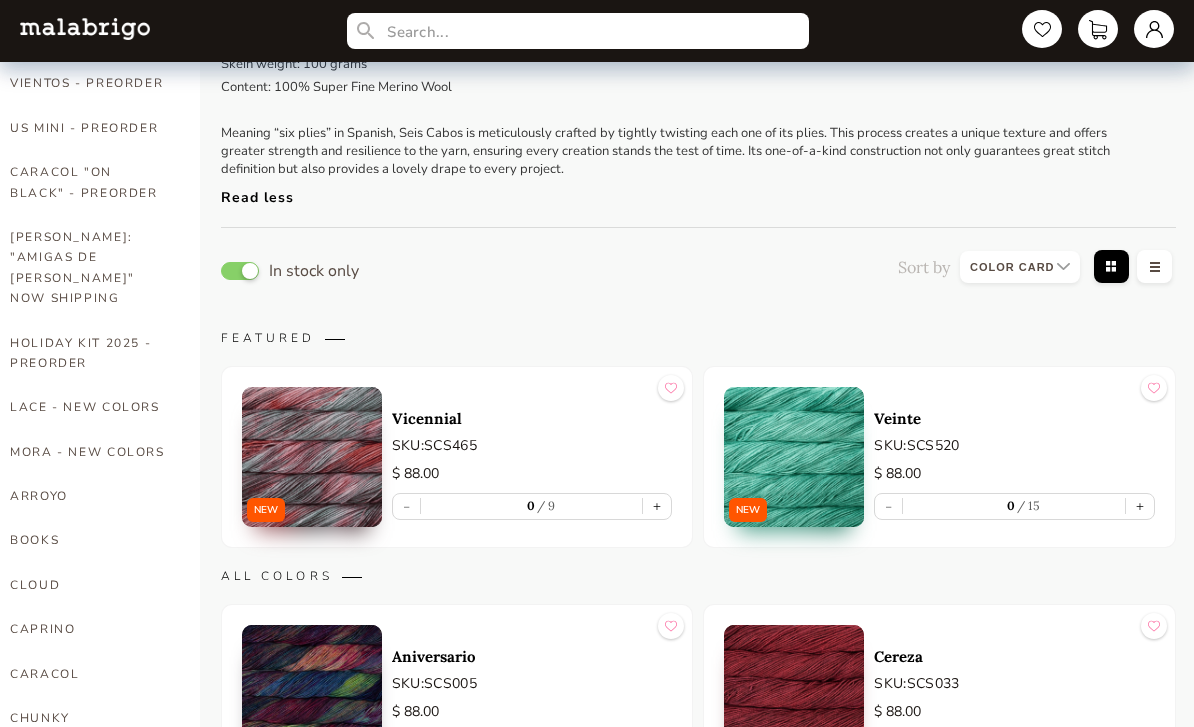 scroll, scrollTop: 0, scrollLeft: 0, axis: both 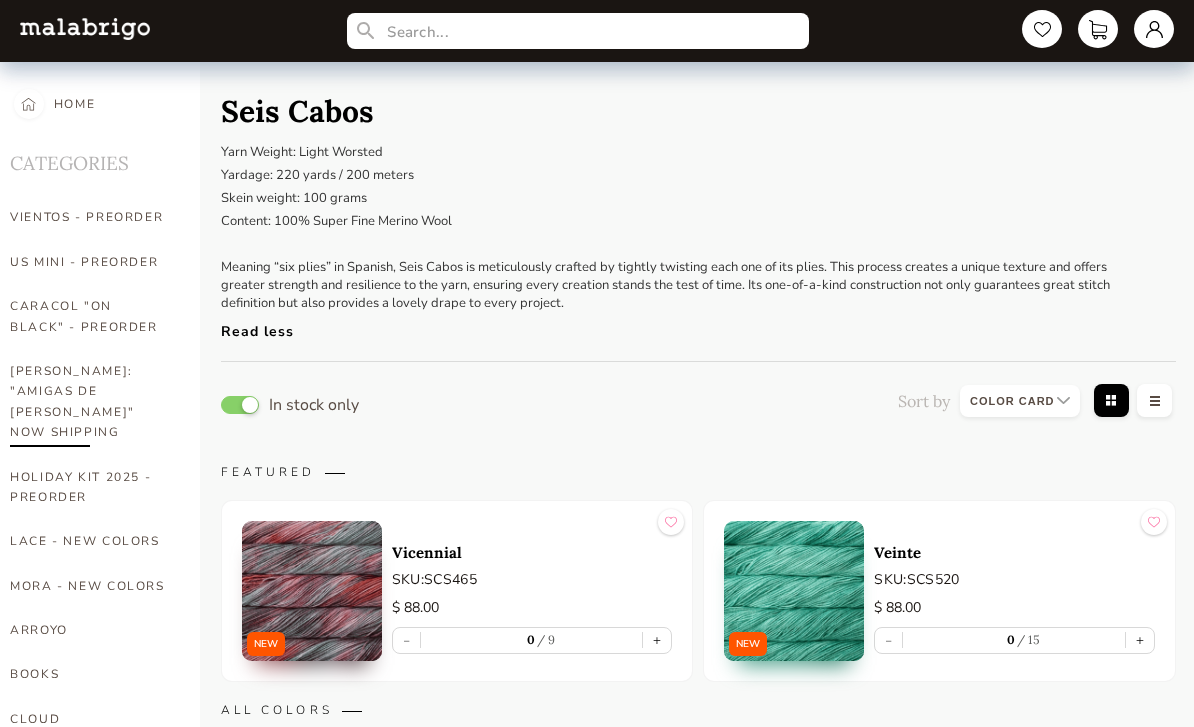 click on "[PERSON_NAME]: "AMIGAS DE [PERSON_NAME]"  NOW SHIPPING" at bounding box center [90, 402] 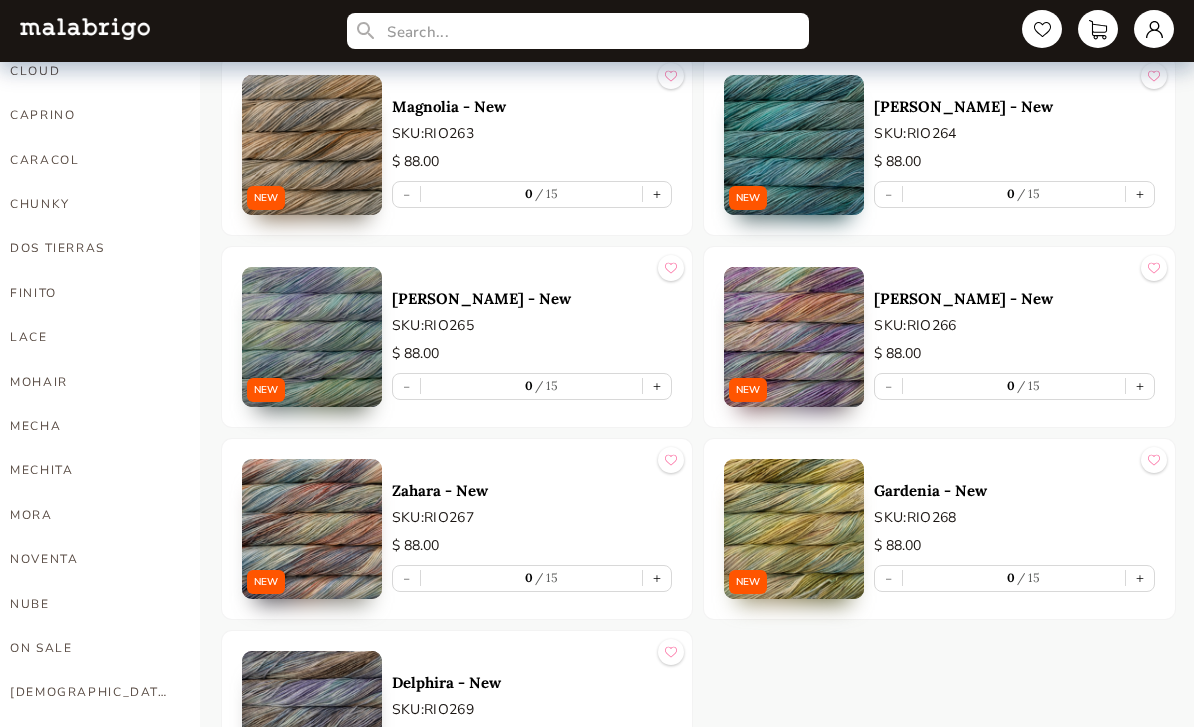 scroll, scrollTop: 629, scrollLeft: 0, axis: vertical 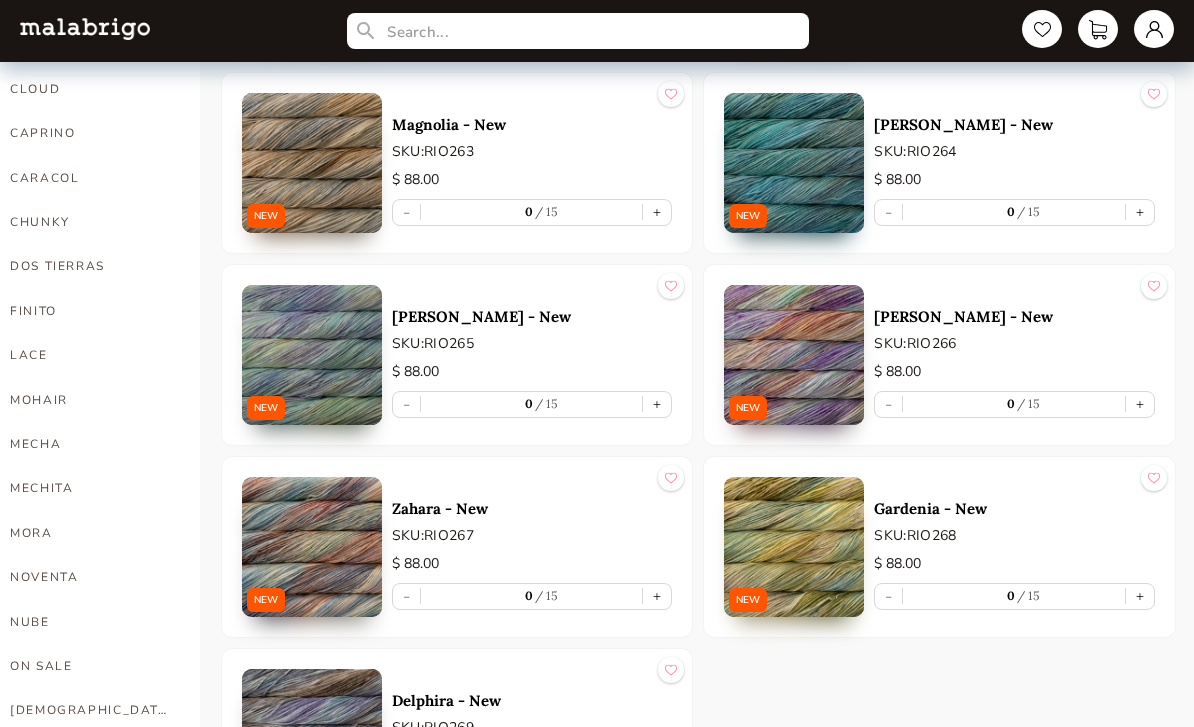 click at bounding box center [312, 164] 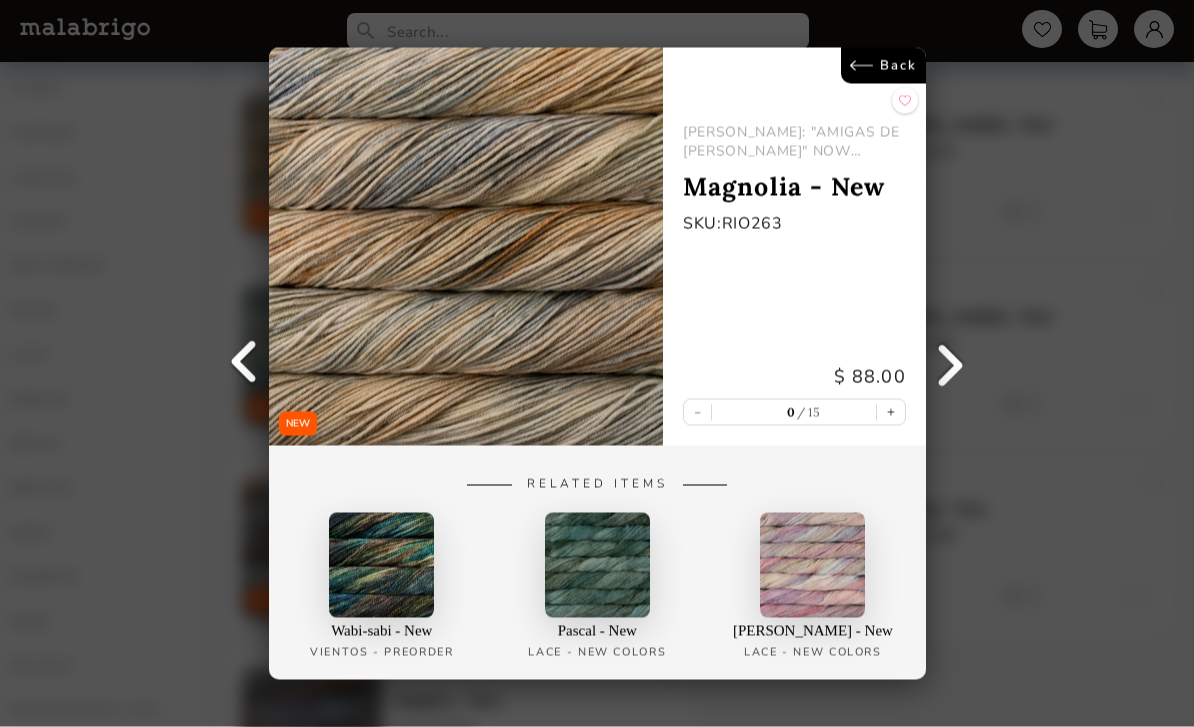 scroll, scrollTop: 630, scrollLeft: 0, axis: vertical 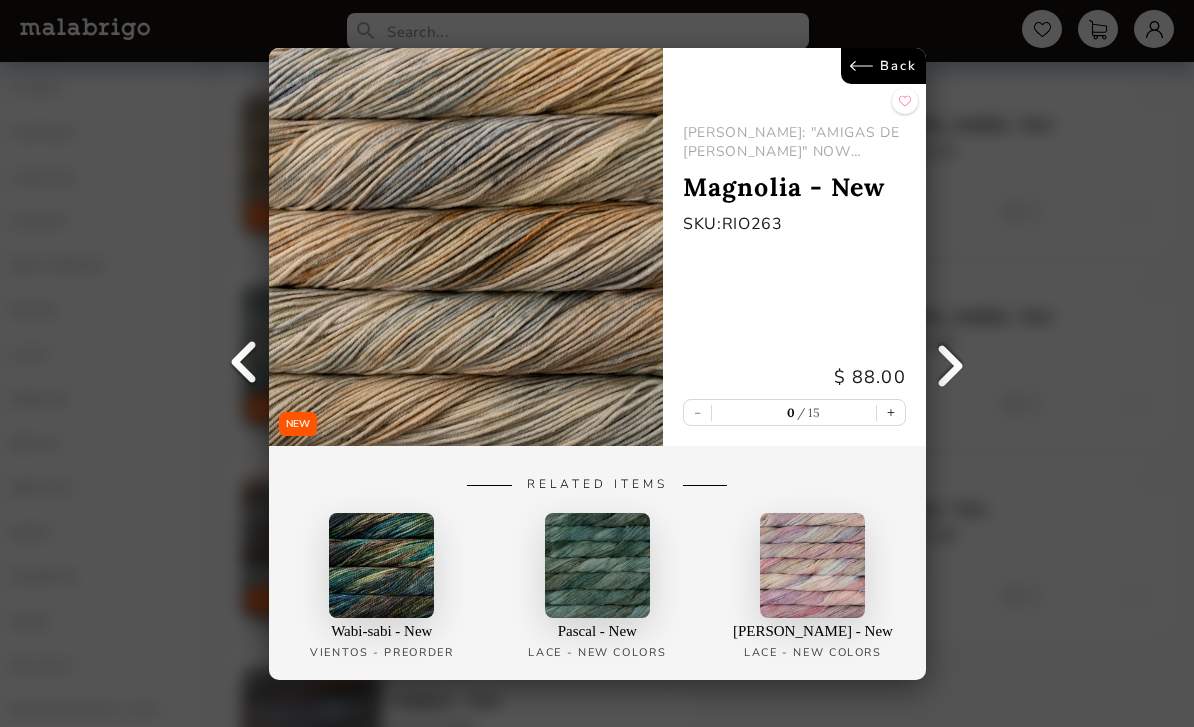 click on "Back" at bounding box center [882, 66] 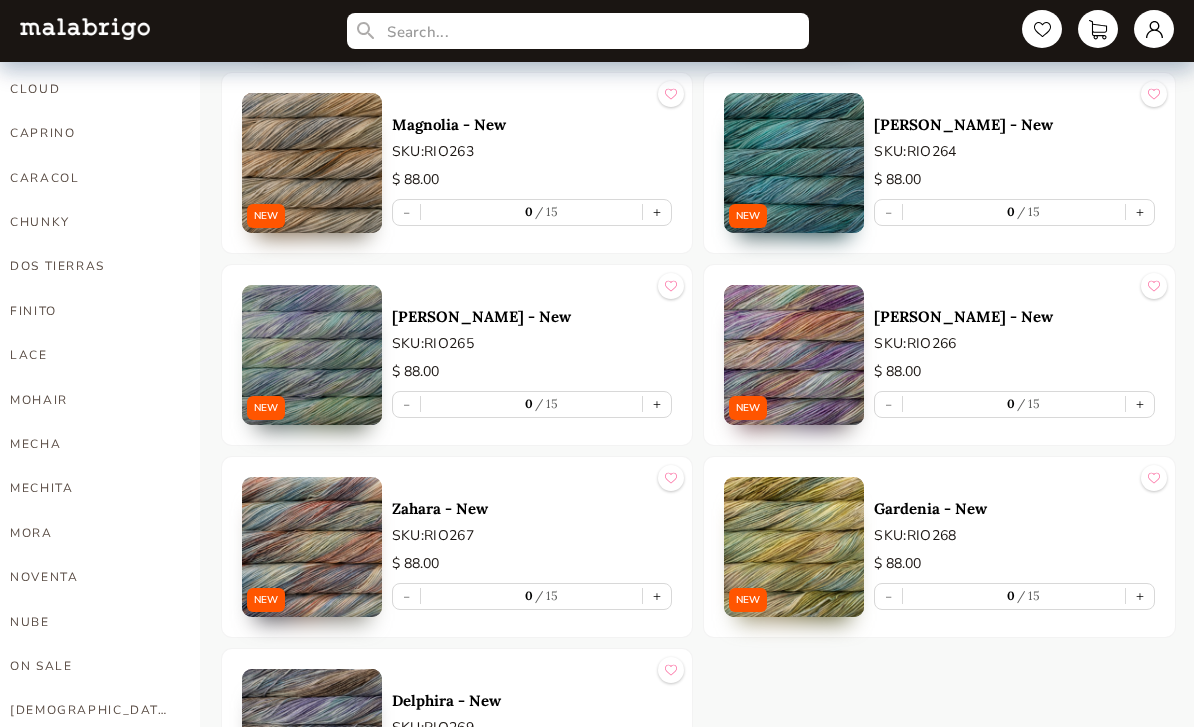 click at bounding box center [312, 739] 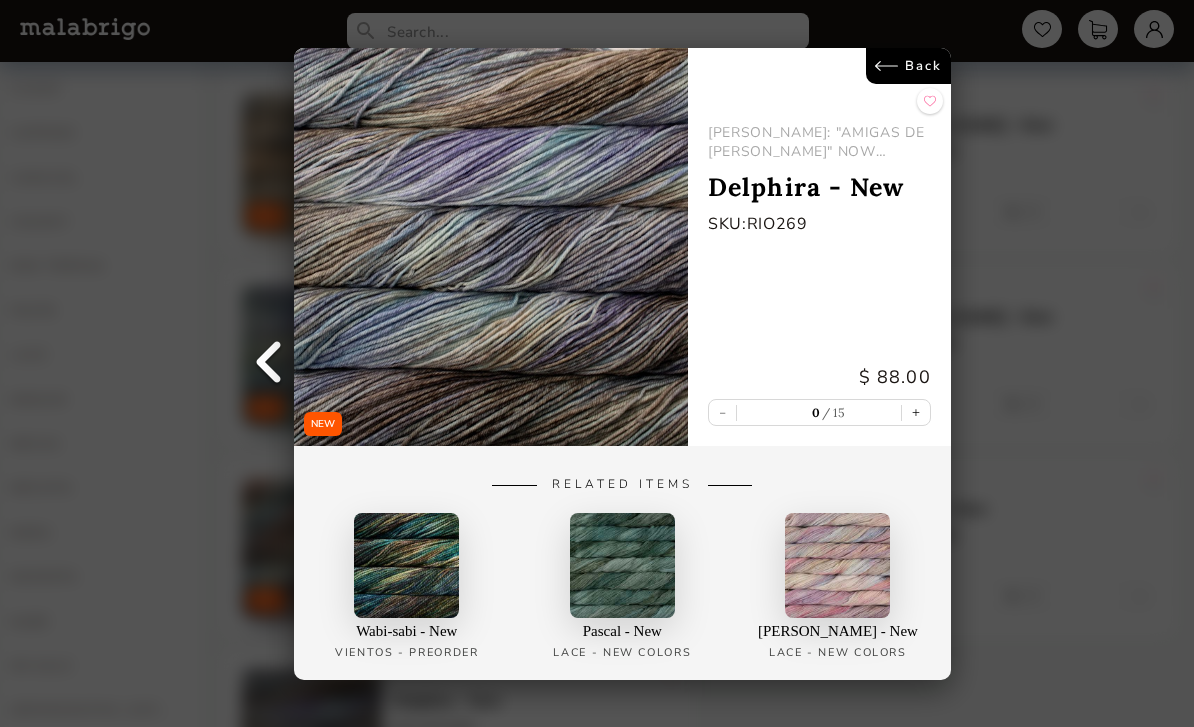 click on "Back" at bounding box center [907, 66] 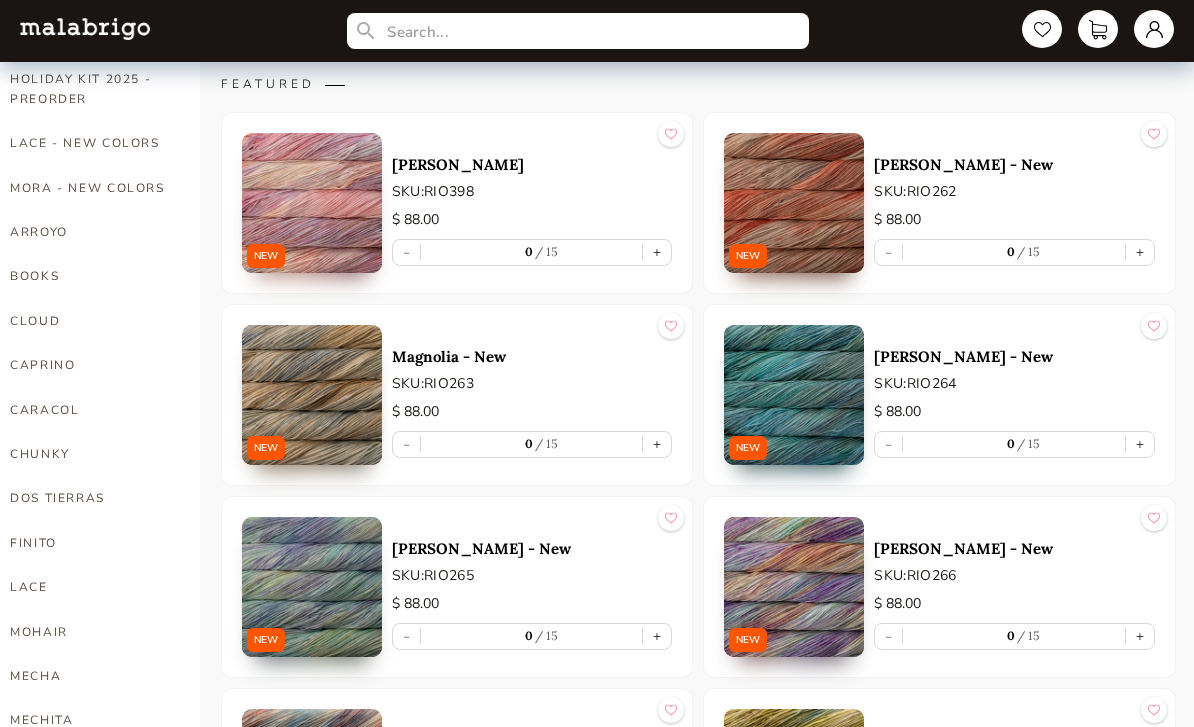 scroll, scrollTop: 389, scrollLeft: 0, axis: vertical 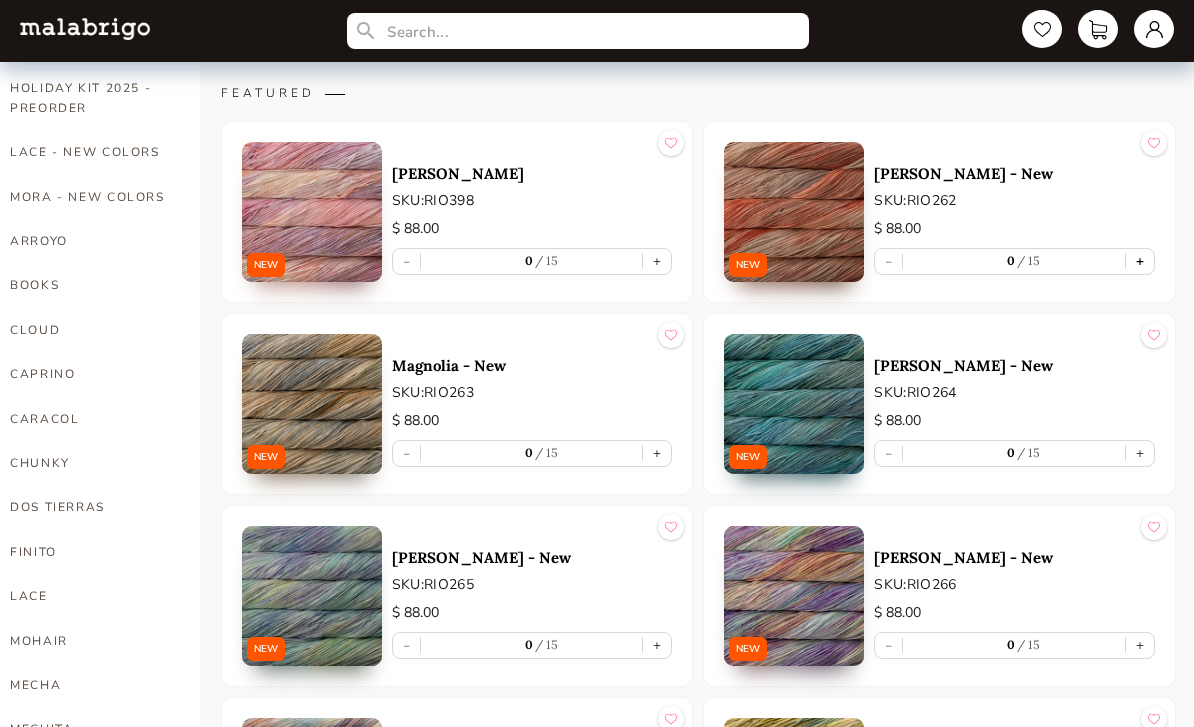 click on "+" at bounding box center [1140, 261] 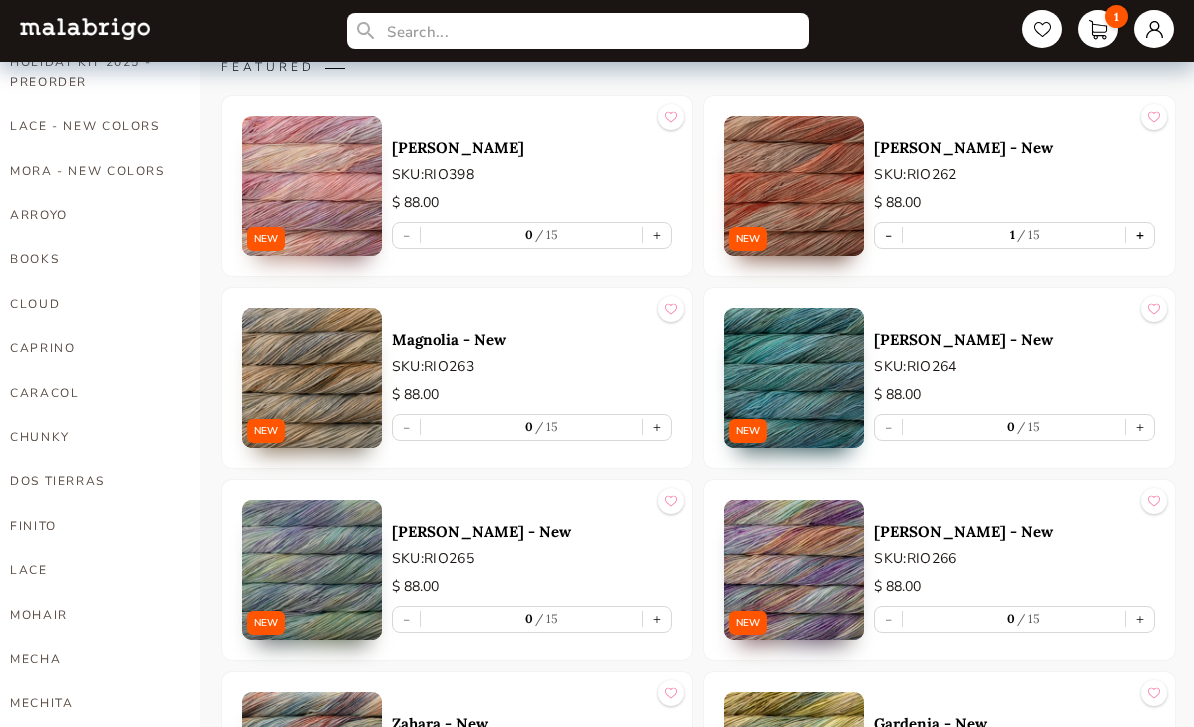 scroll, scrollTop: 432, scrollLeft: 0, axis: vertical 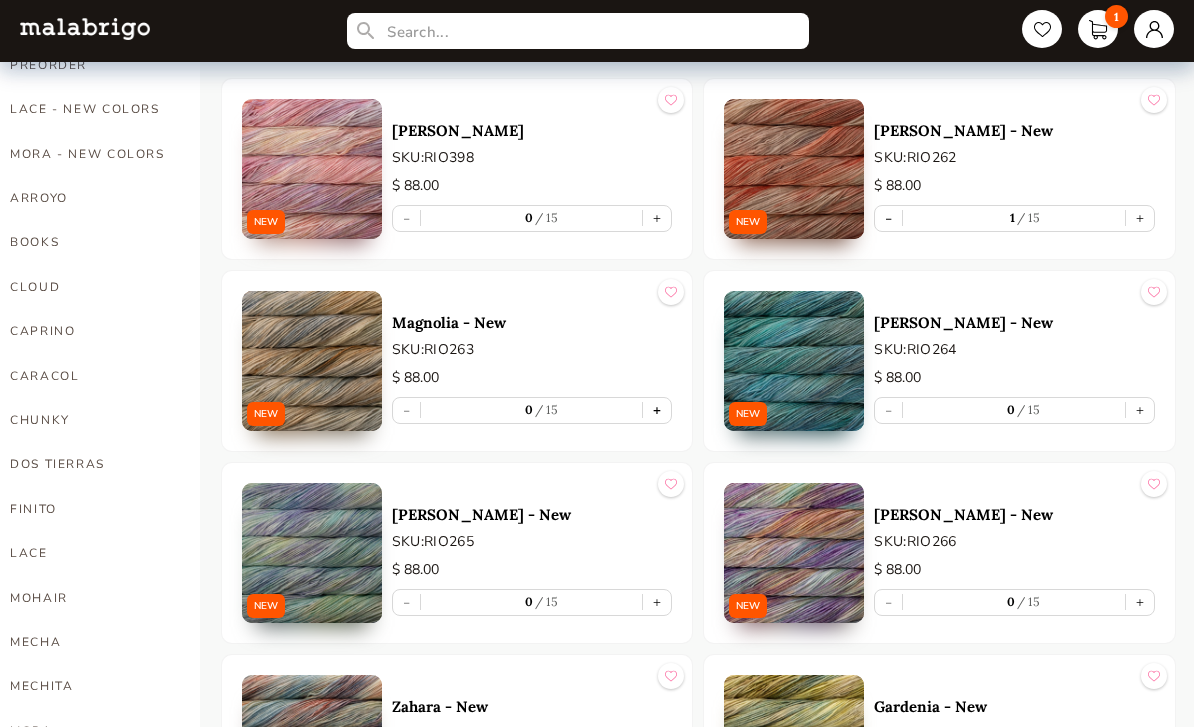 click on "+" at bounding box center [657, 410] 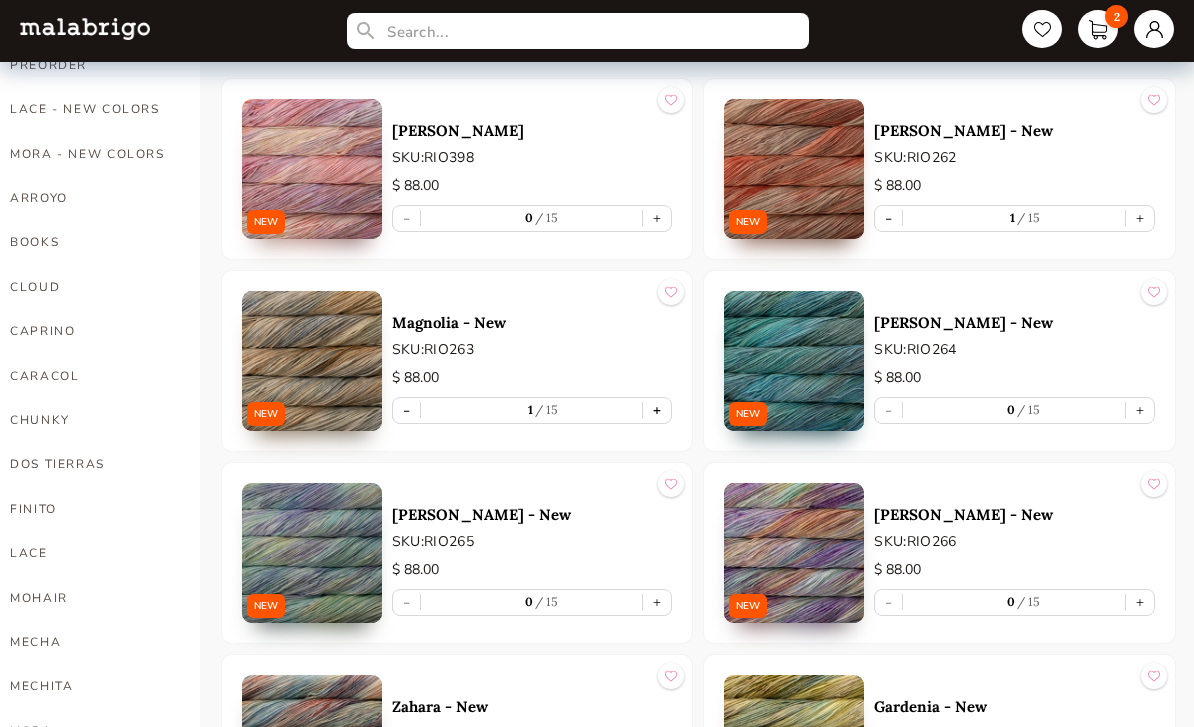 type on "1" 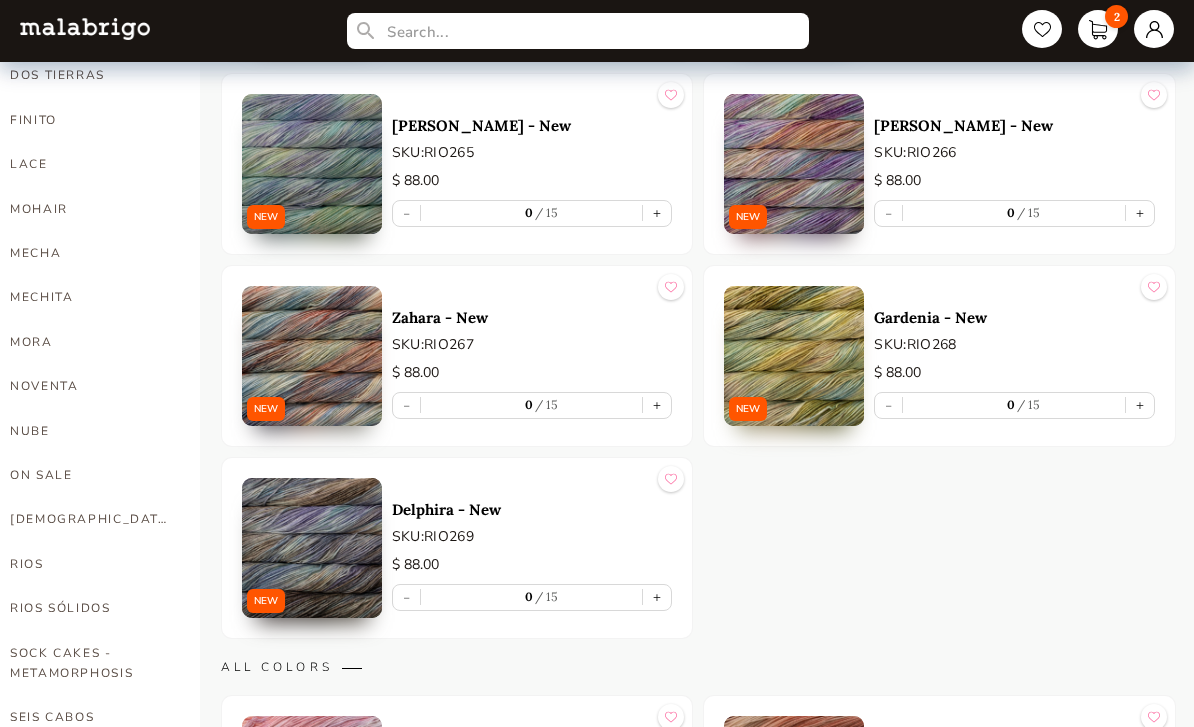scroll, scrollTop: 821, scrollLeft: 0, axis: vertical 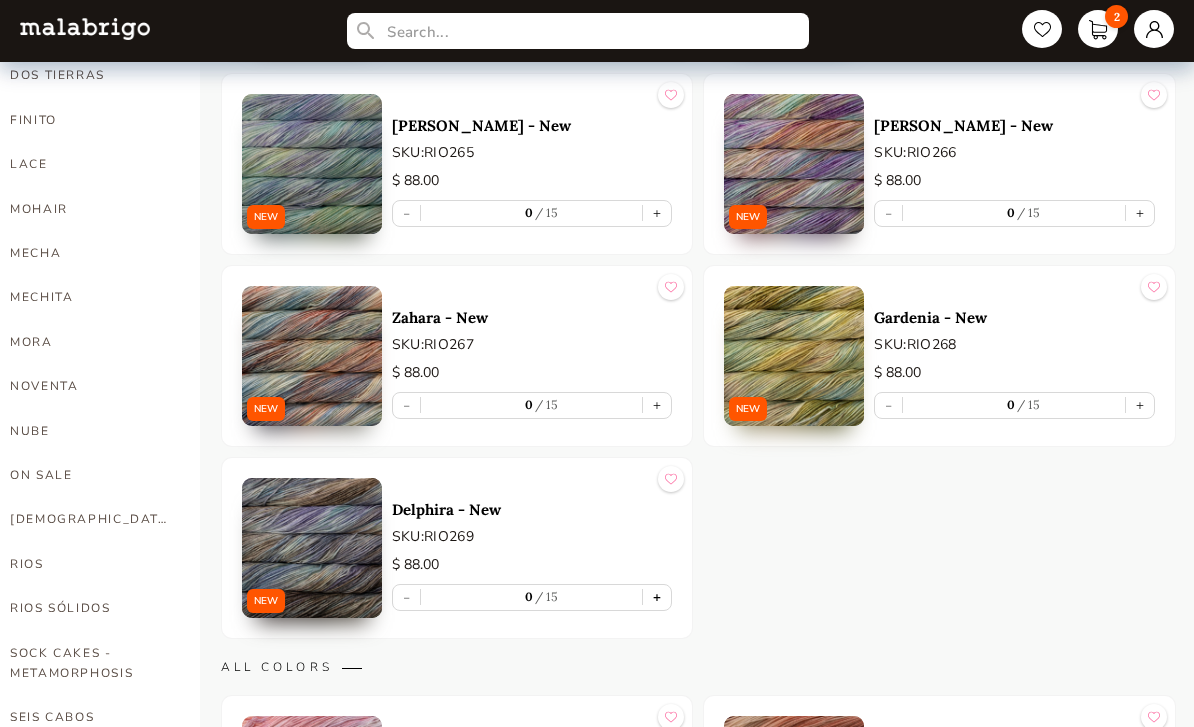 click on "+" at bounding box center [657, 597] 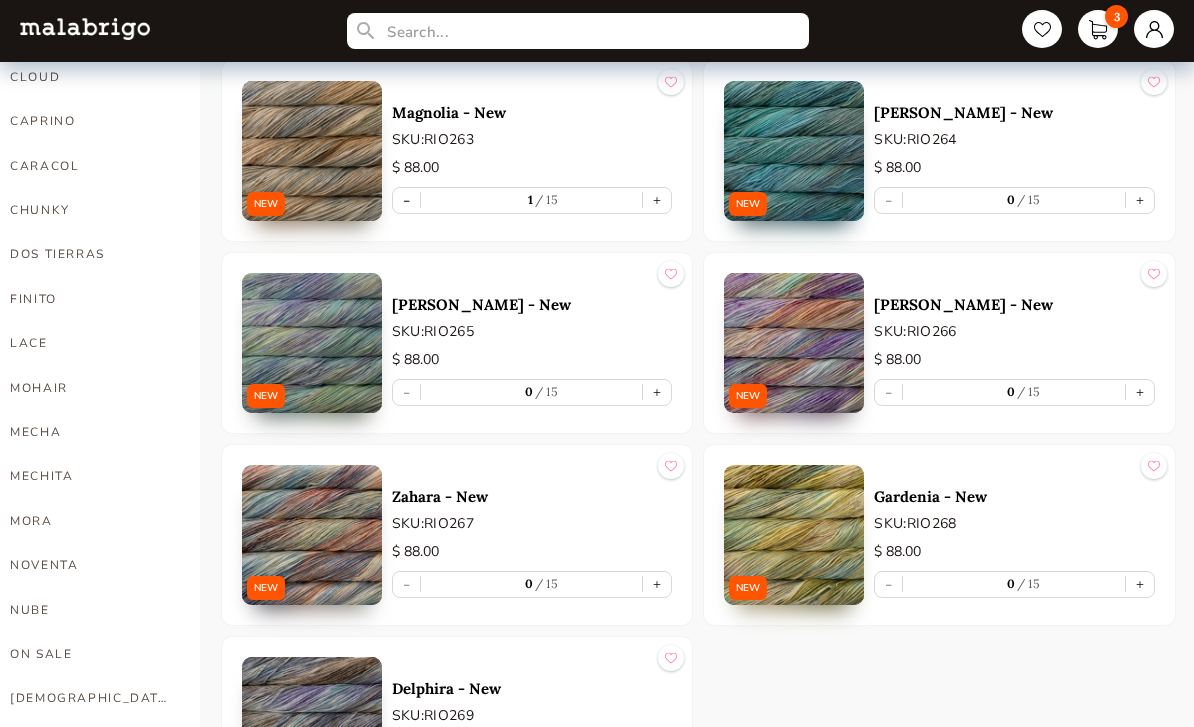 scroll, scrollTop: 642, scrollLeft: 0, axis: vertical 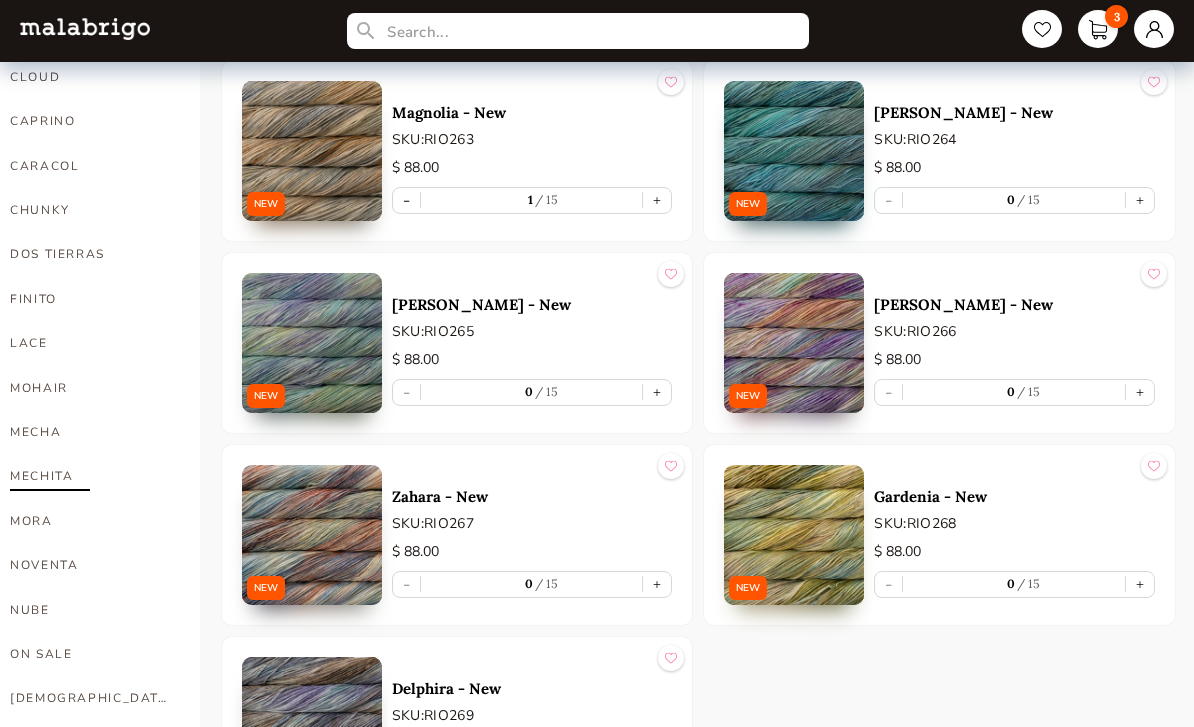 click on "MECHITA" at bounding box center (90, 476) 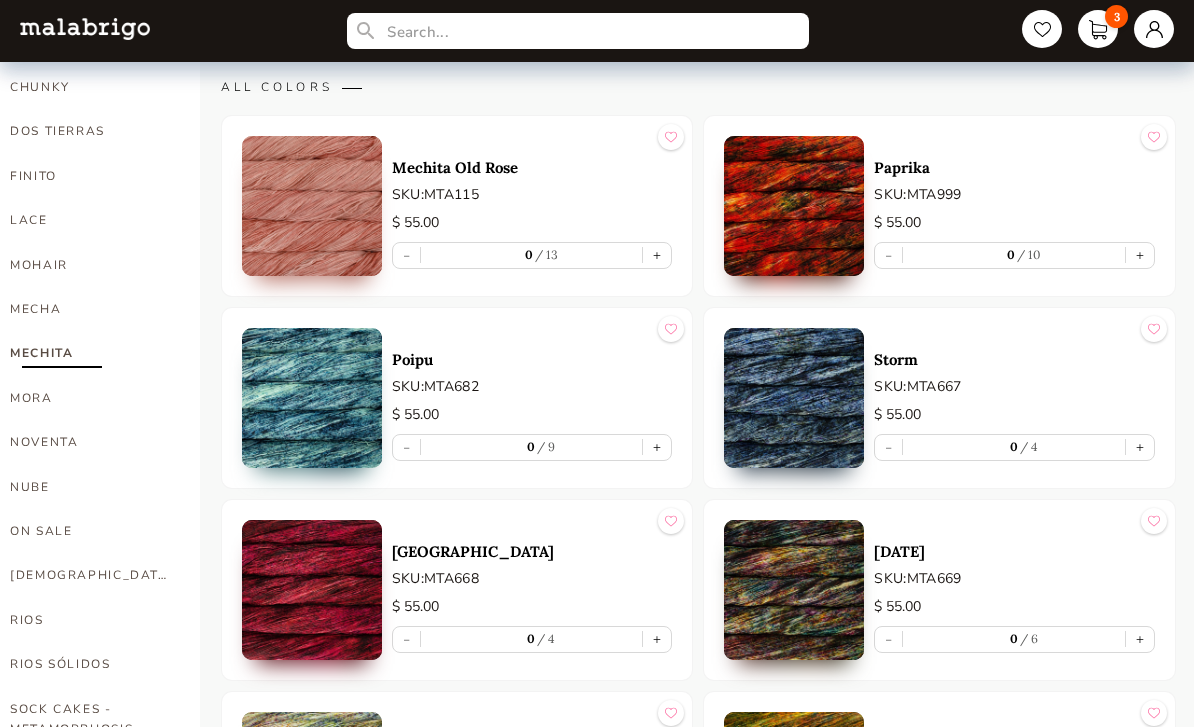 scroll, scrollTop: 763, scrollLeft: 0, axis: vertical 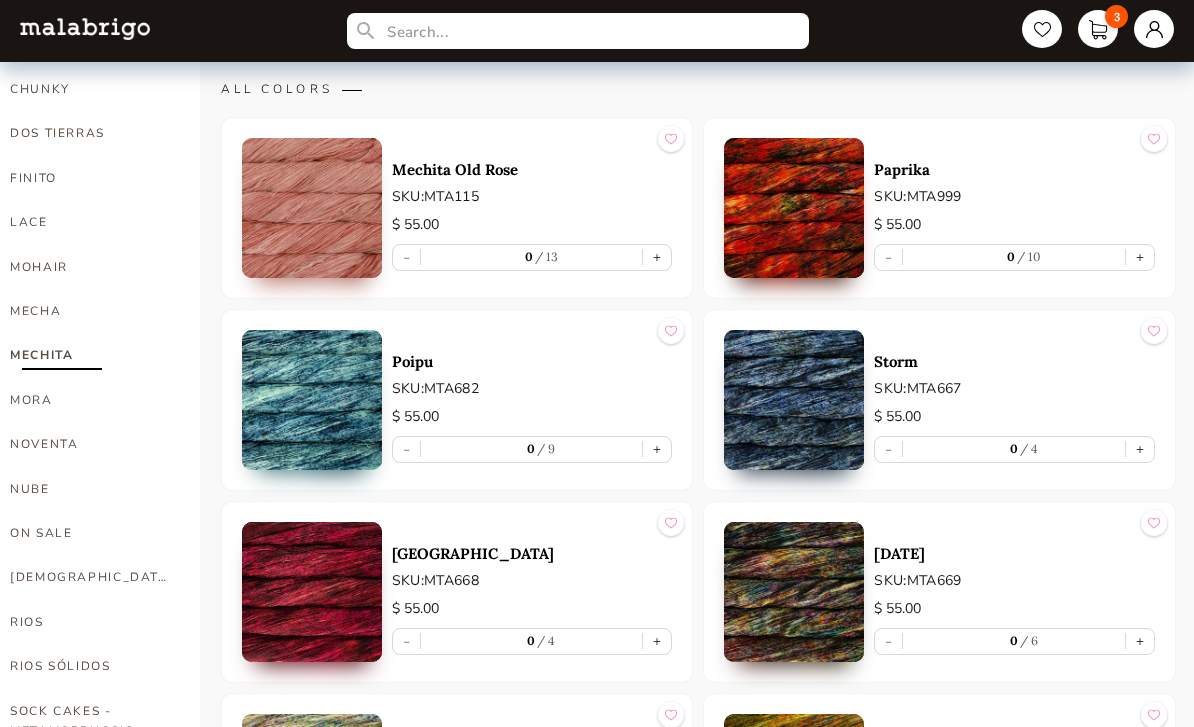 click at bounding box center [794, 208] 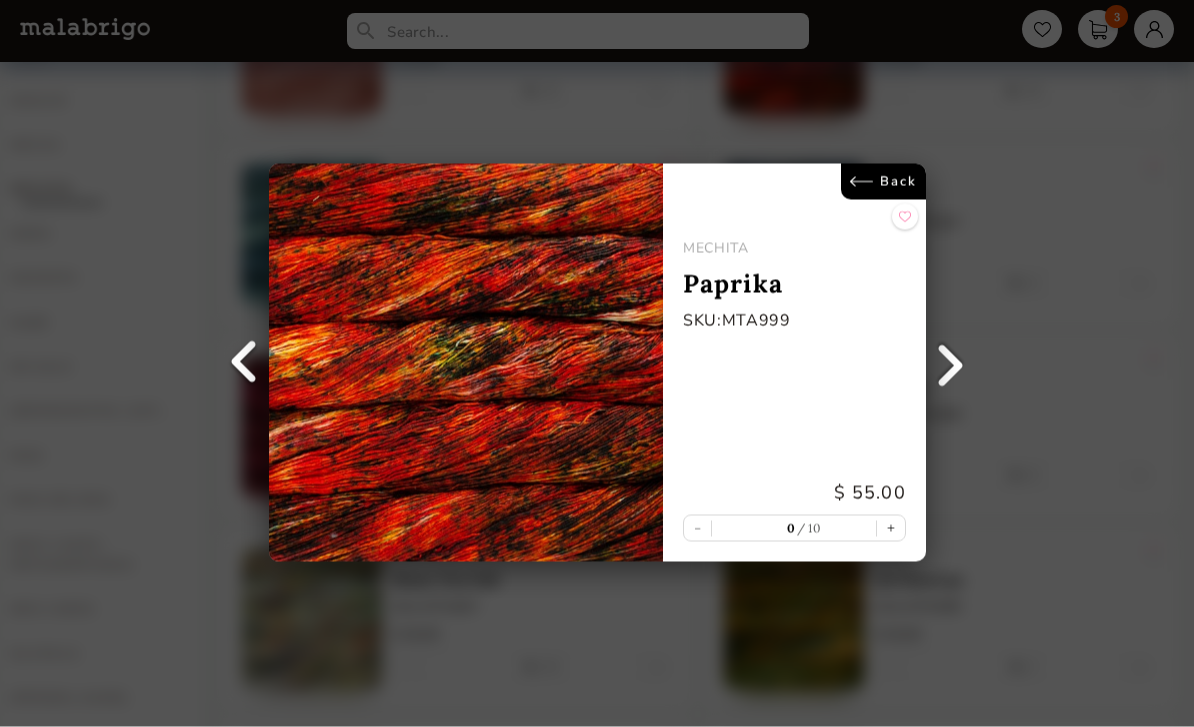 scroll, scrollTop: 934, scrollLeft: 0, axis: vertical 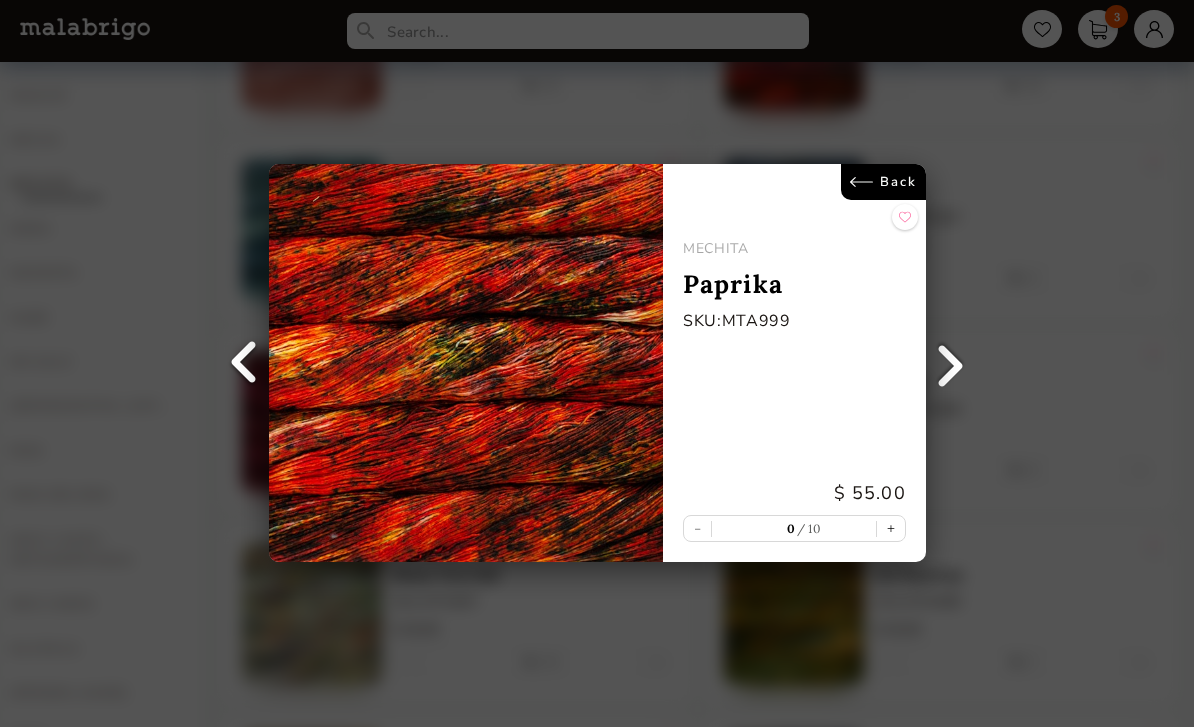 click on "Back" at bounding box center (882, 182) 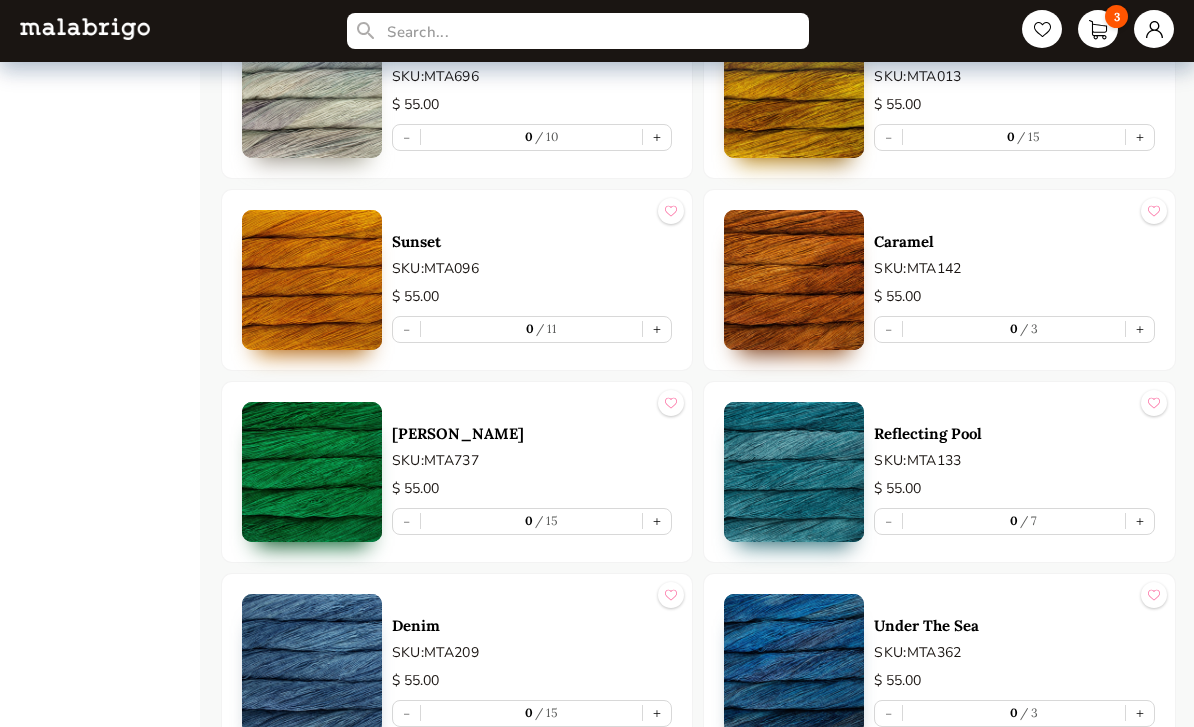 scroll, scrollTop: 2420, scrollLeft: 0, axis: vertical 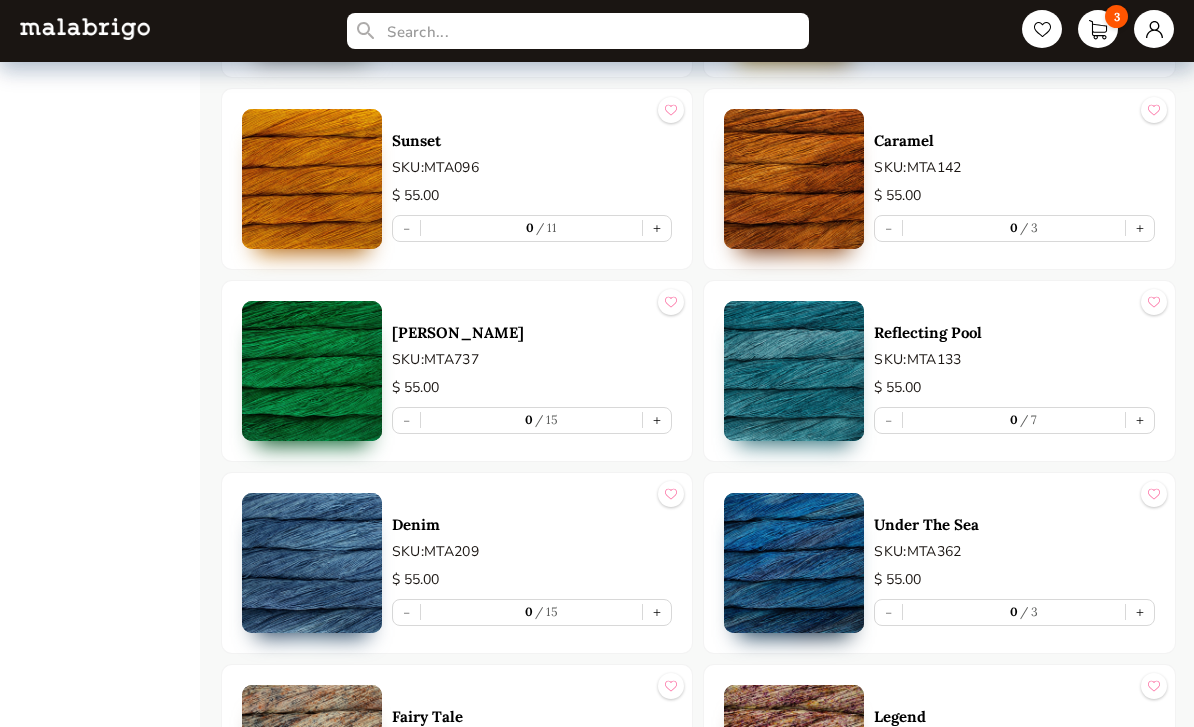 click at bounding box center (794, 180) 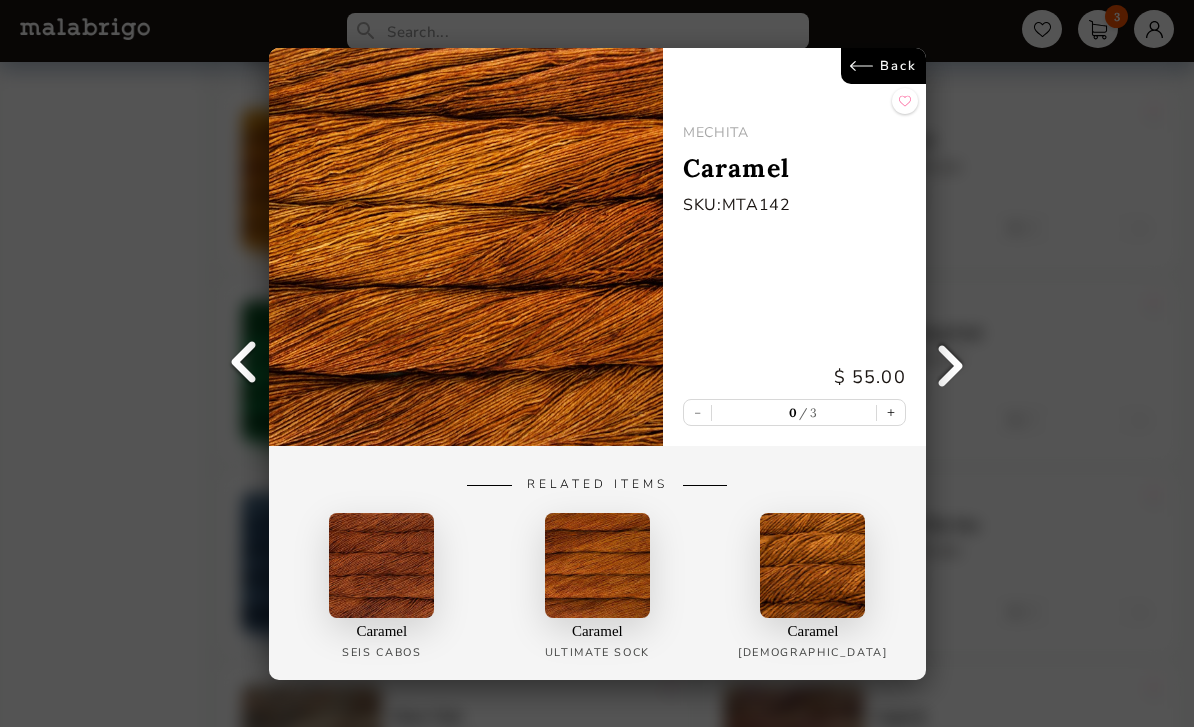 click on "Back" at bounding box center (882, 66) 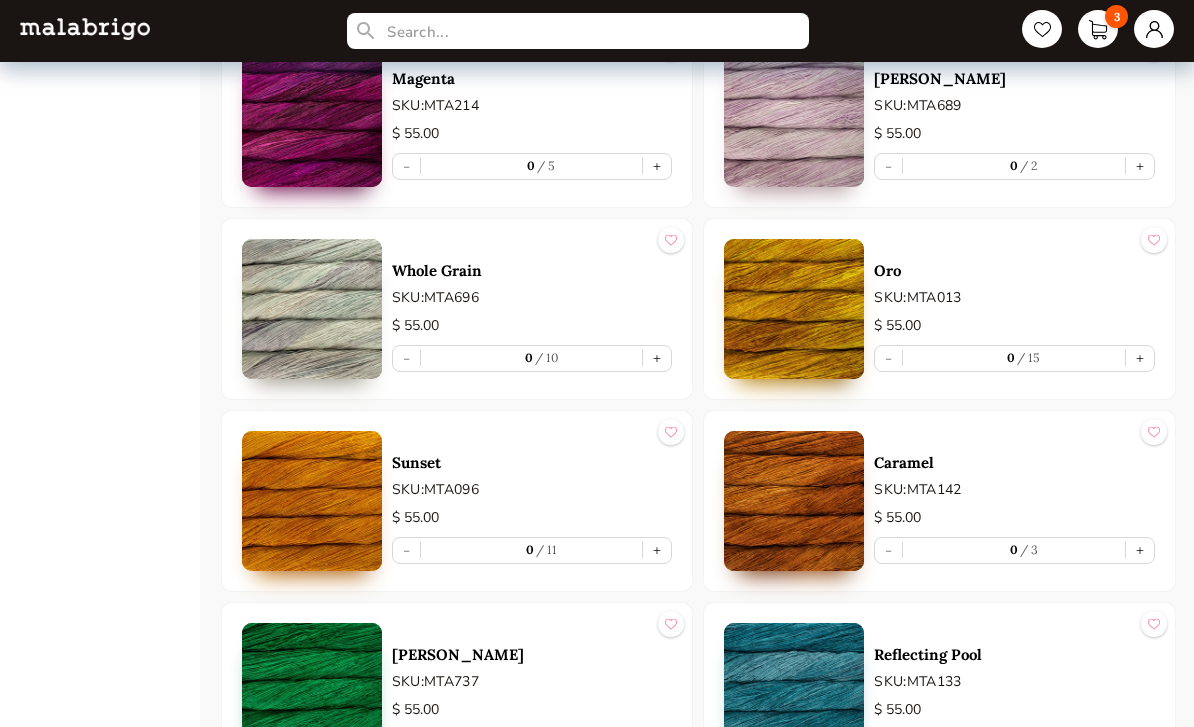 scroll, scrollTop: 2202, scrollLeft: 0, axis: vertical 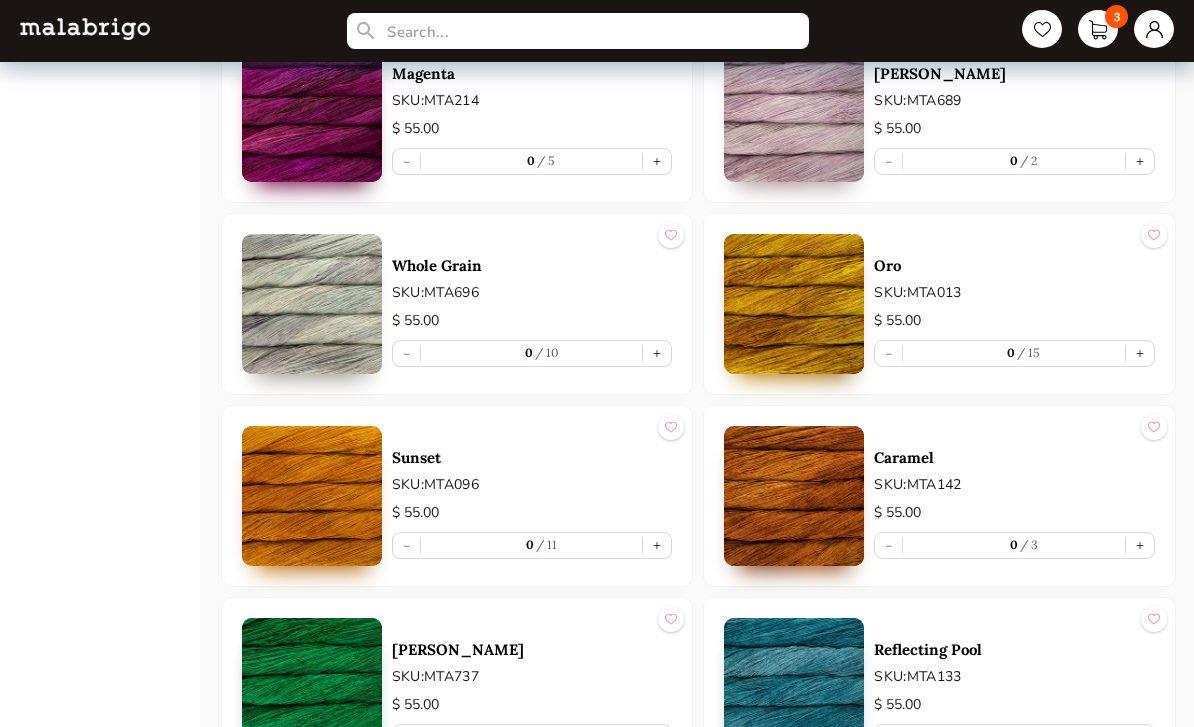click at bounding box center [794, 497] 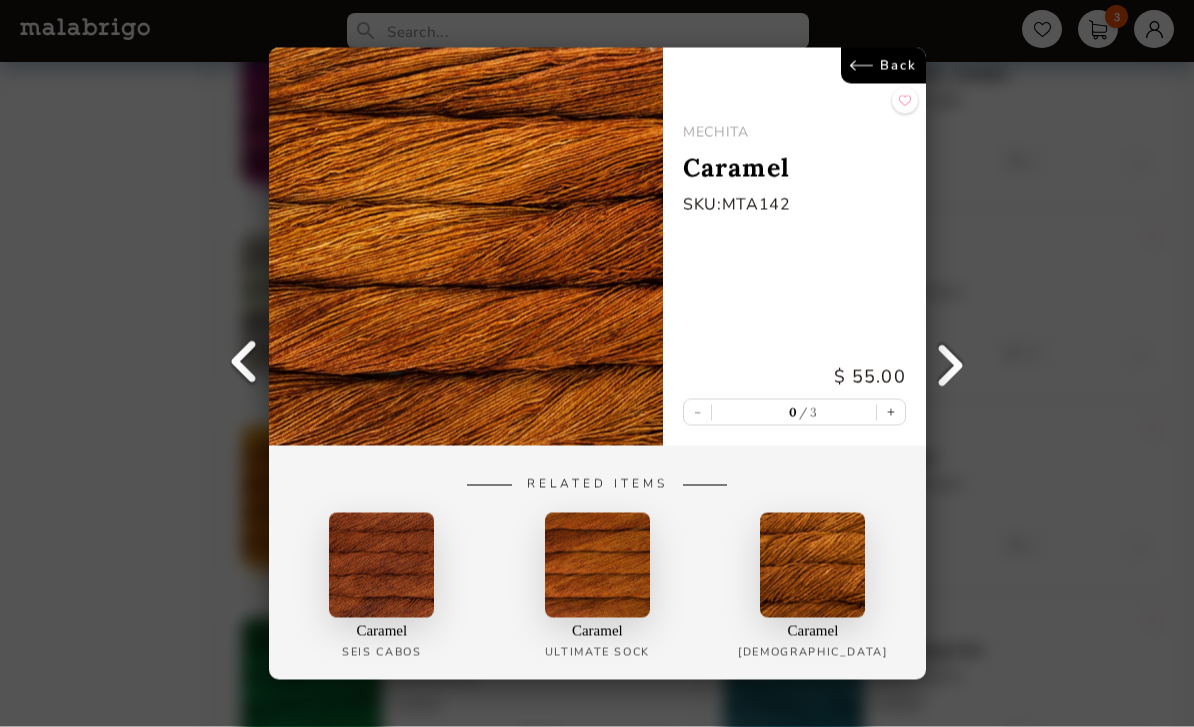 scroll, scrollTop: 2203, scrollLeft: 0, axis: vertical 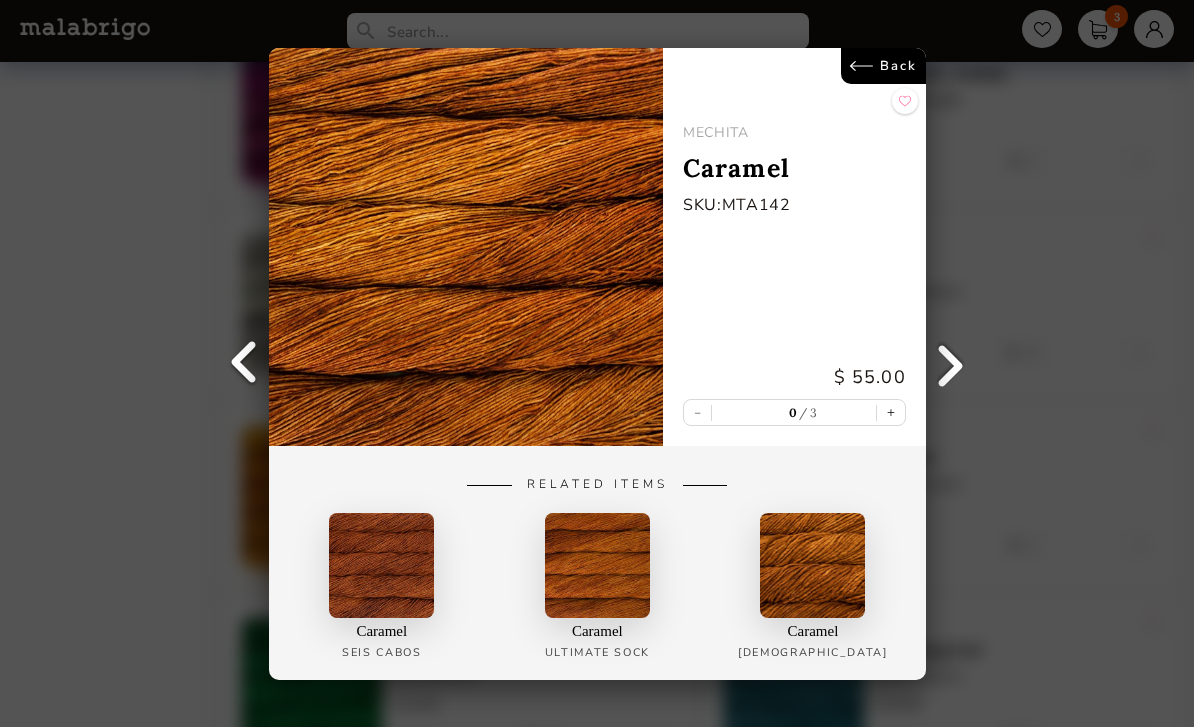 click on "Back" at bounding box center [882, 66] 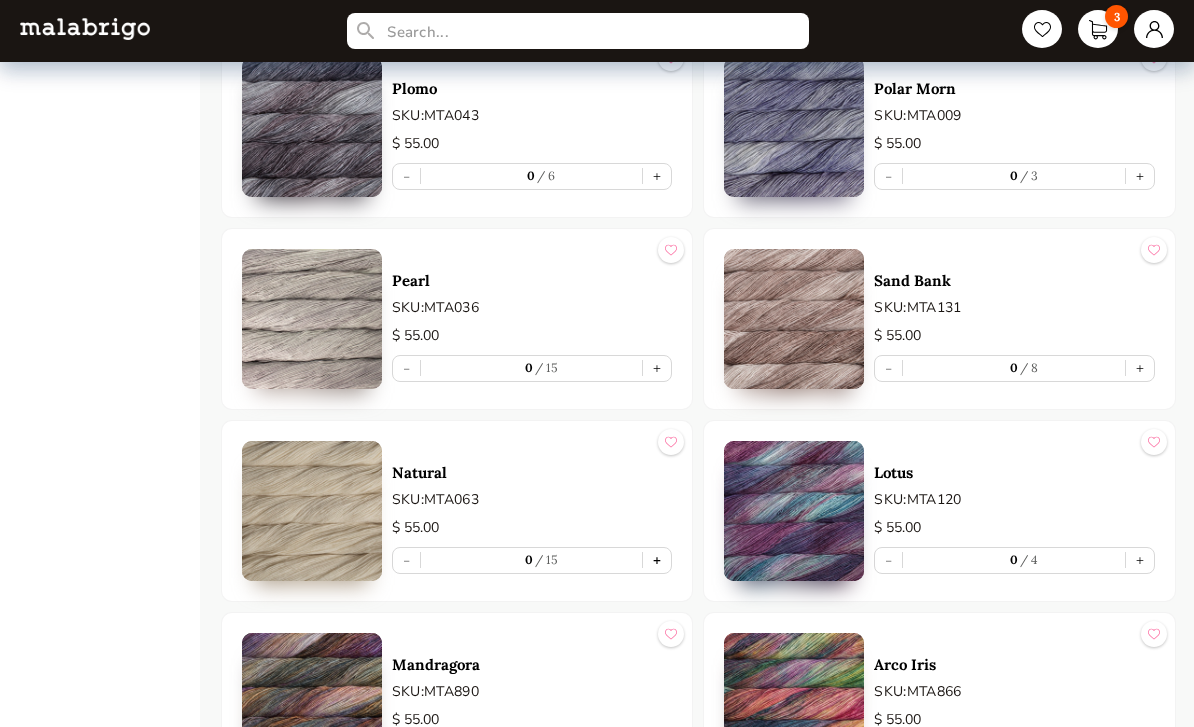 click on "+" at bounding box center [657, 561] 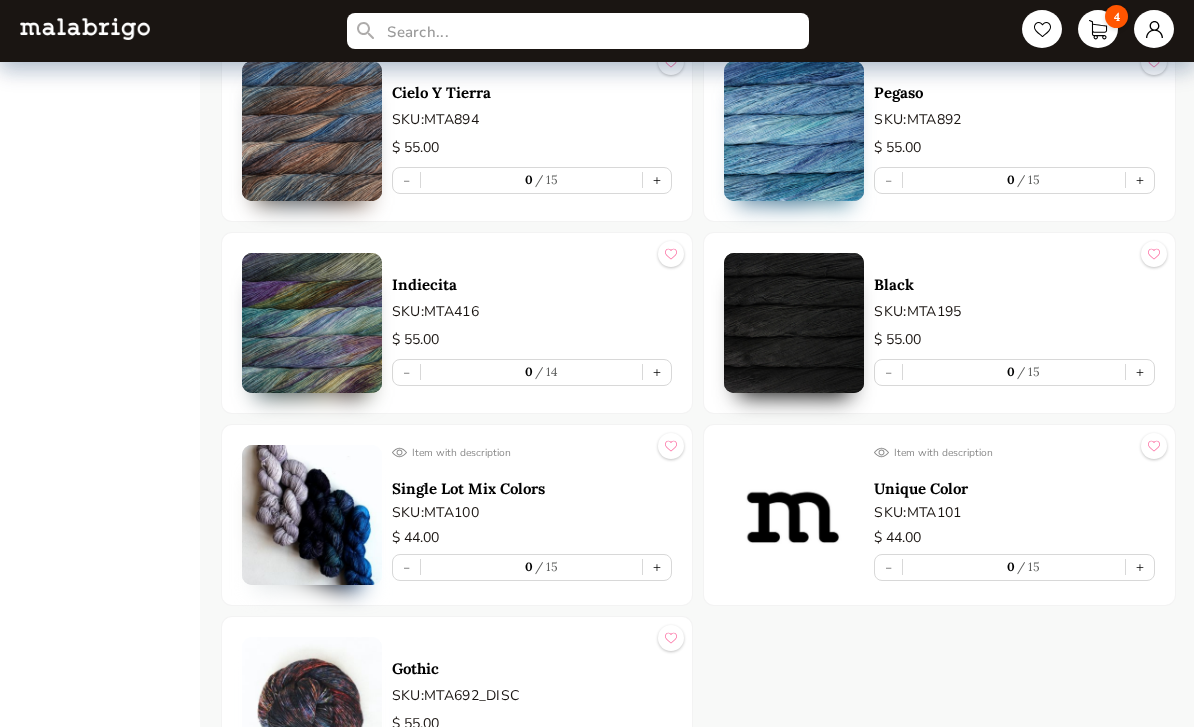 scroll, scrollTop: 7634, scrollLeft: 0, axis: vertical 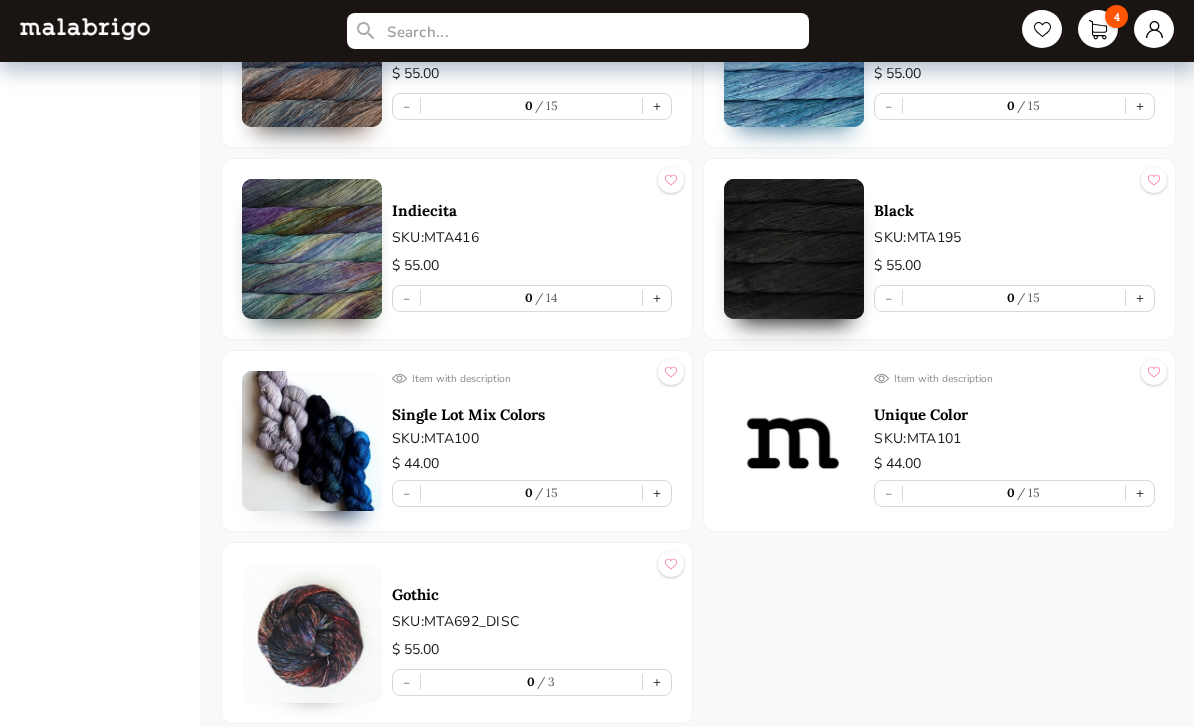 click on "+" at bounding box center (657, 682) 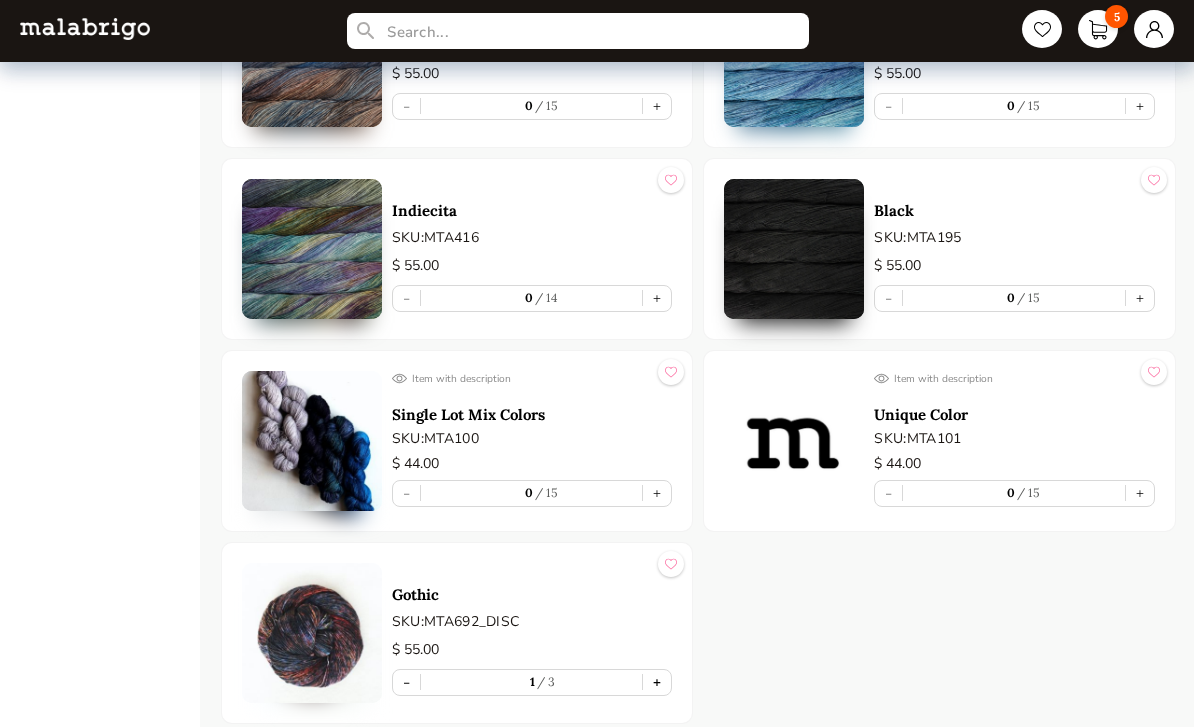 type on "1" 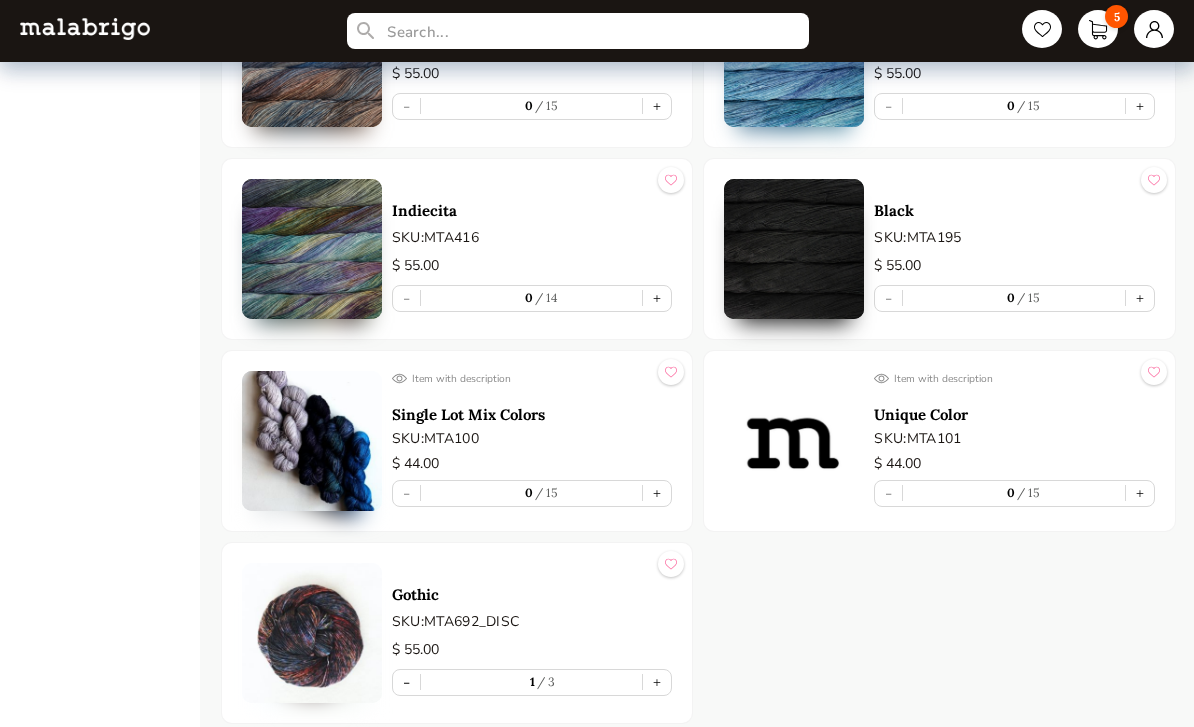 click at bounding box center (312, 633) 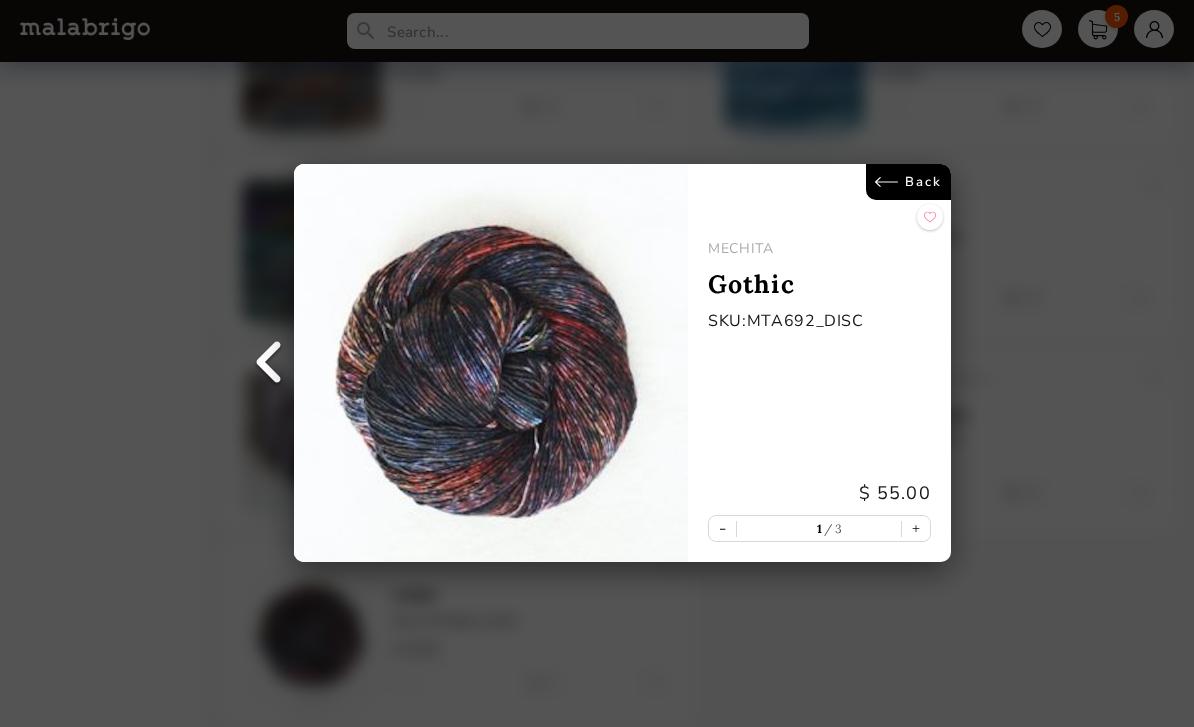 click on "Back" at bounding box center (907, 182) 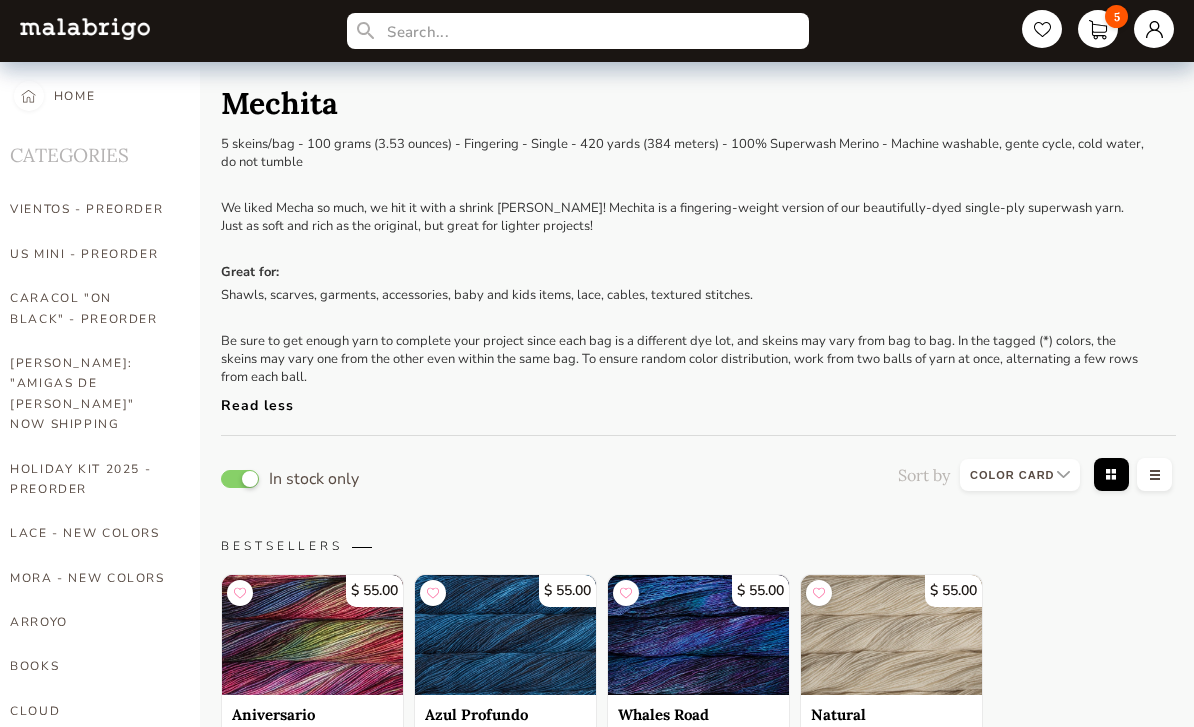 scroll, scrollTop: 0, scrollLeft: 0, axis: both 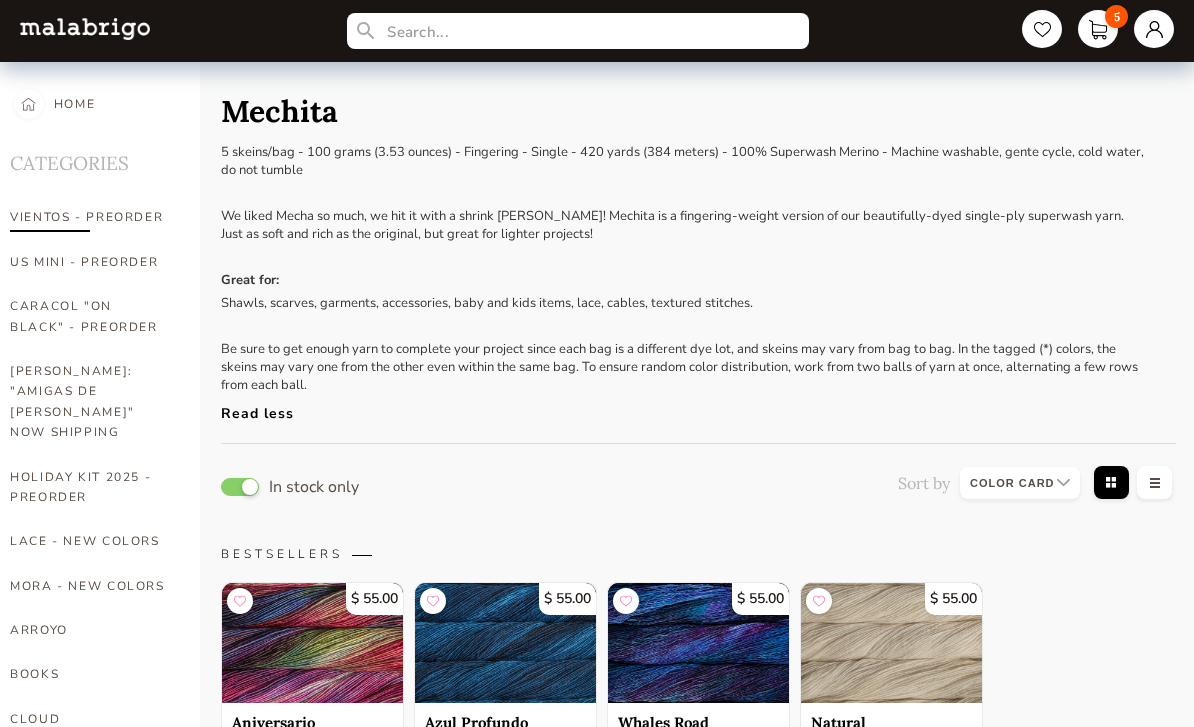 click on "VIENTOS - PREORDER" at bounding box center (90, 217) 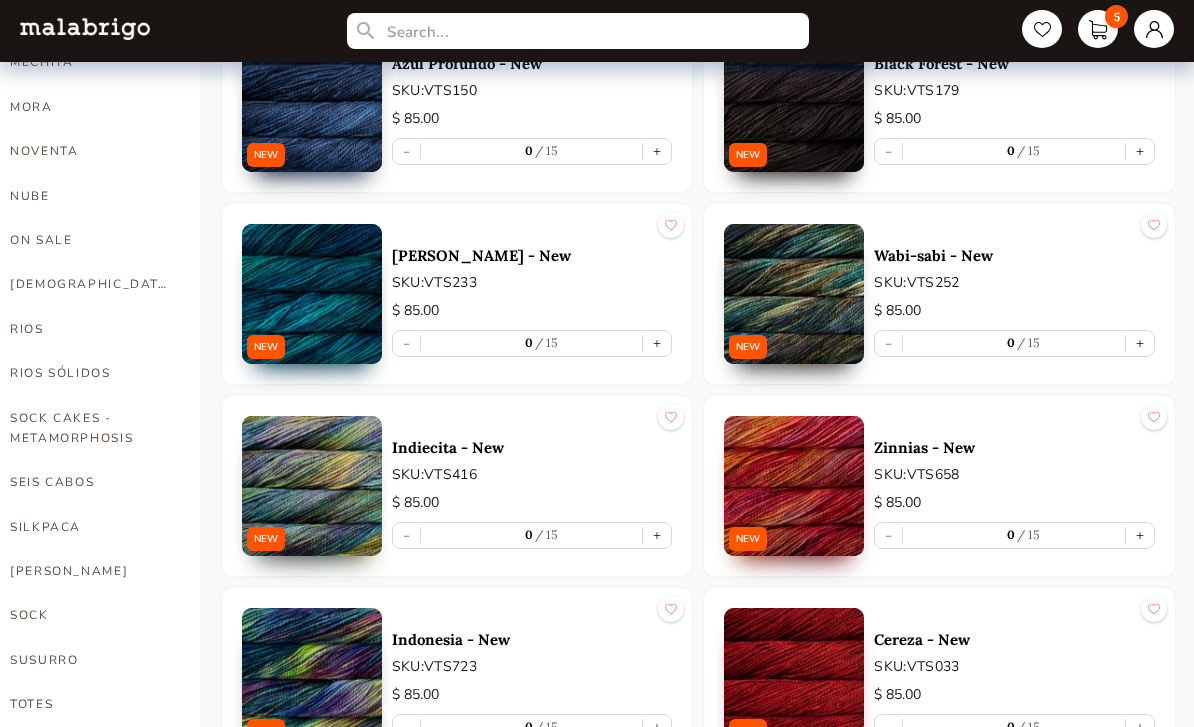 scroll, scrollTop: 1056, scrollLeft: 0, axis: vertical 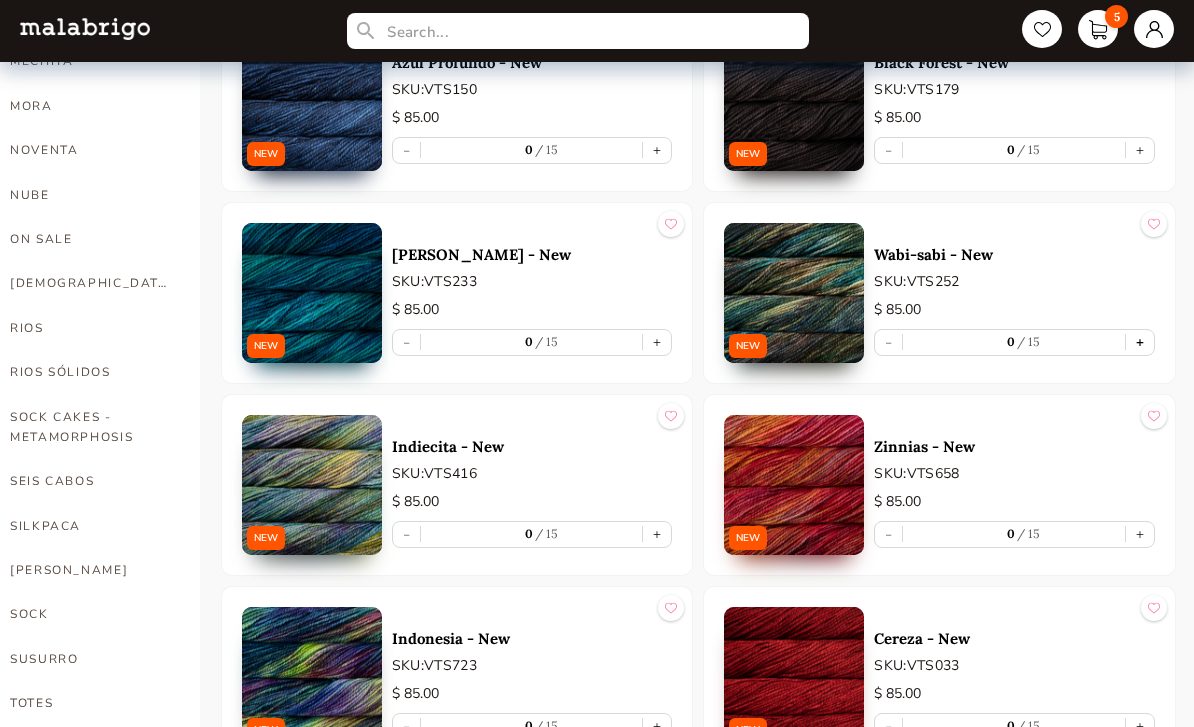 click on "+" at bounding box center (1140, 343) 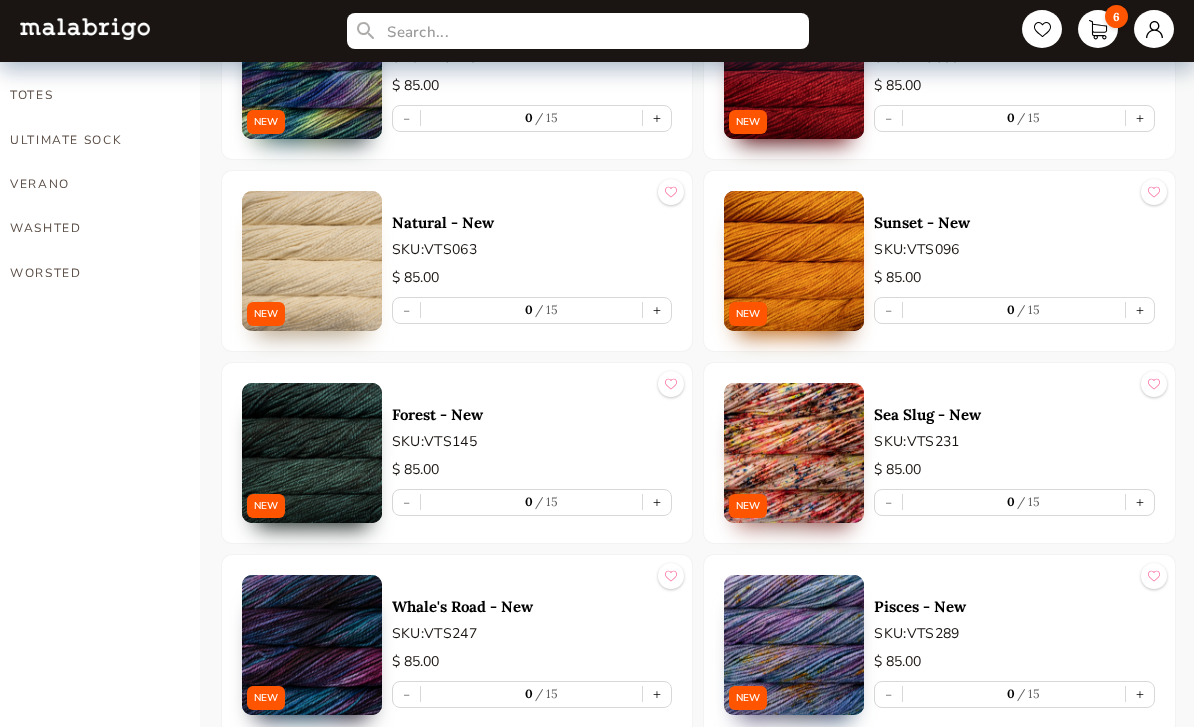 scroll, scrollTop: 1665, scrollLeft: 0, axis: vertical 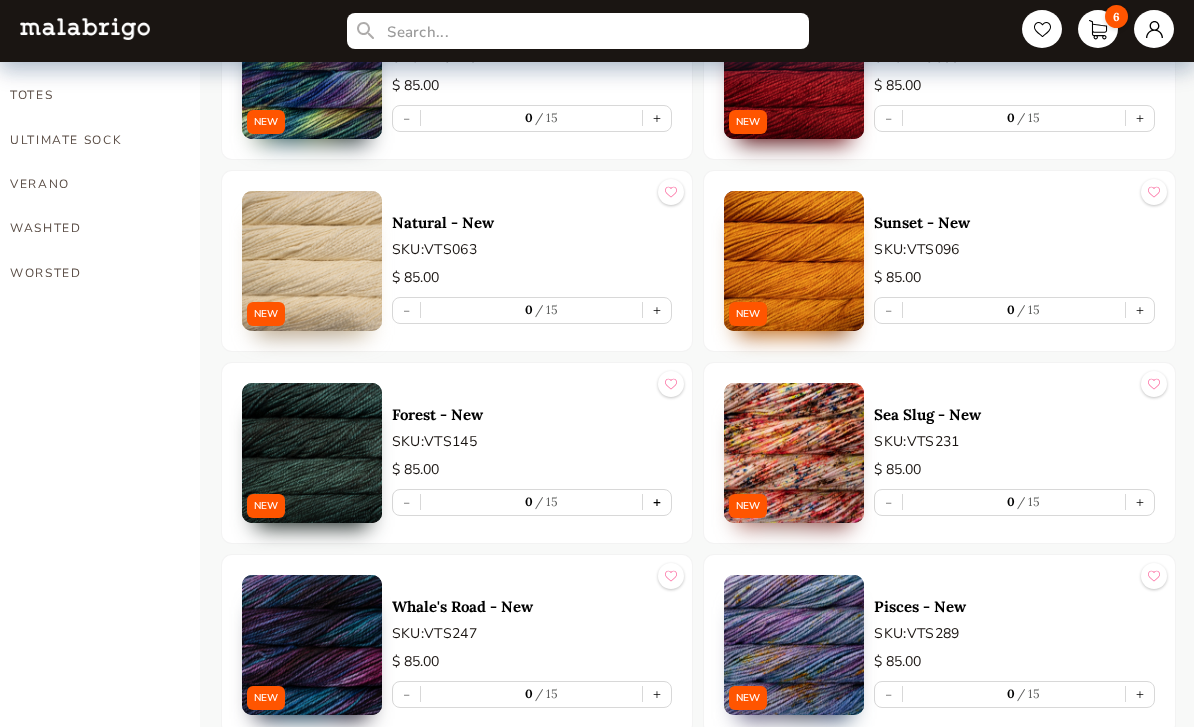 click on "+" at bounding box center (657, 502) 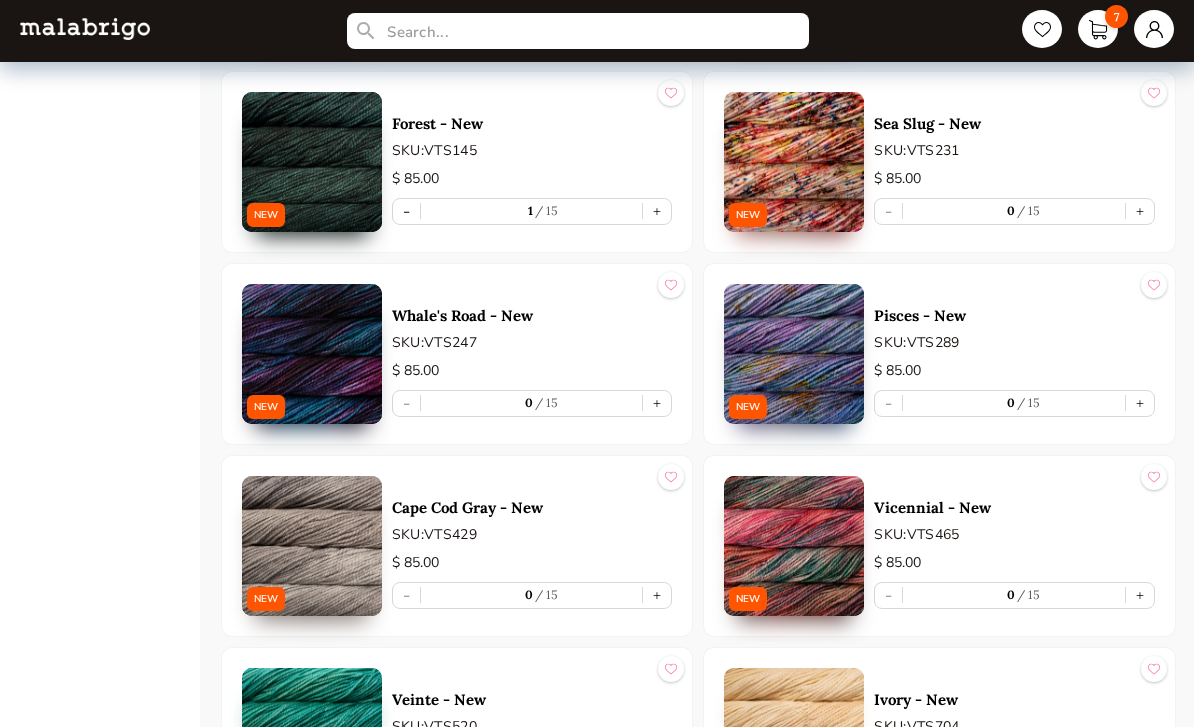 scroll, scrollTop: 4498, scrollLeft: 0, axis: vertical 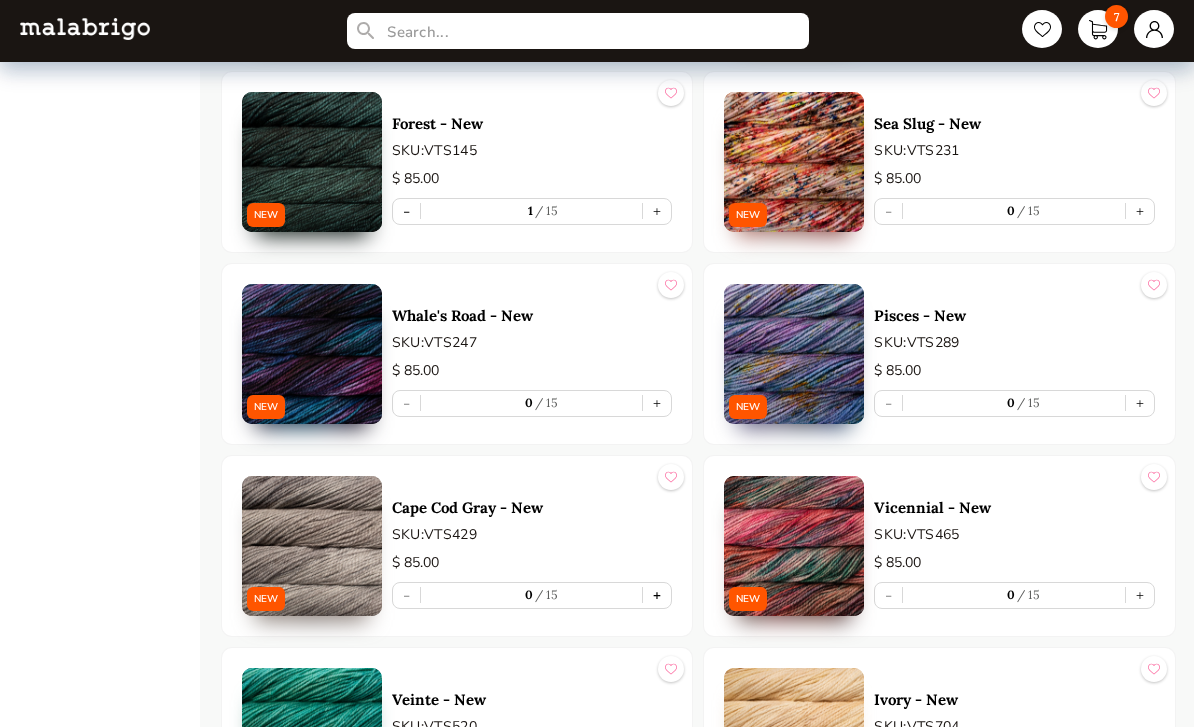click on "+" at bounding box center (657, 595) 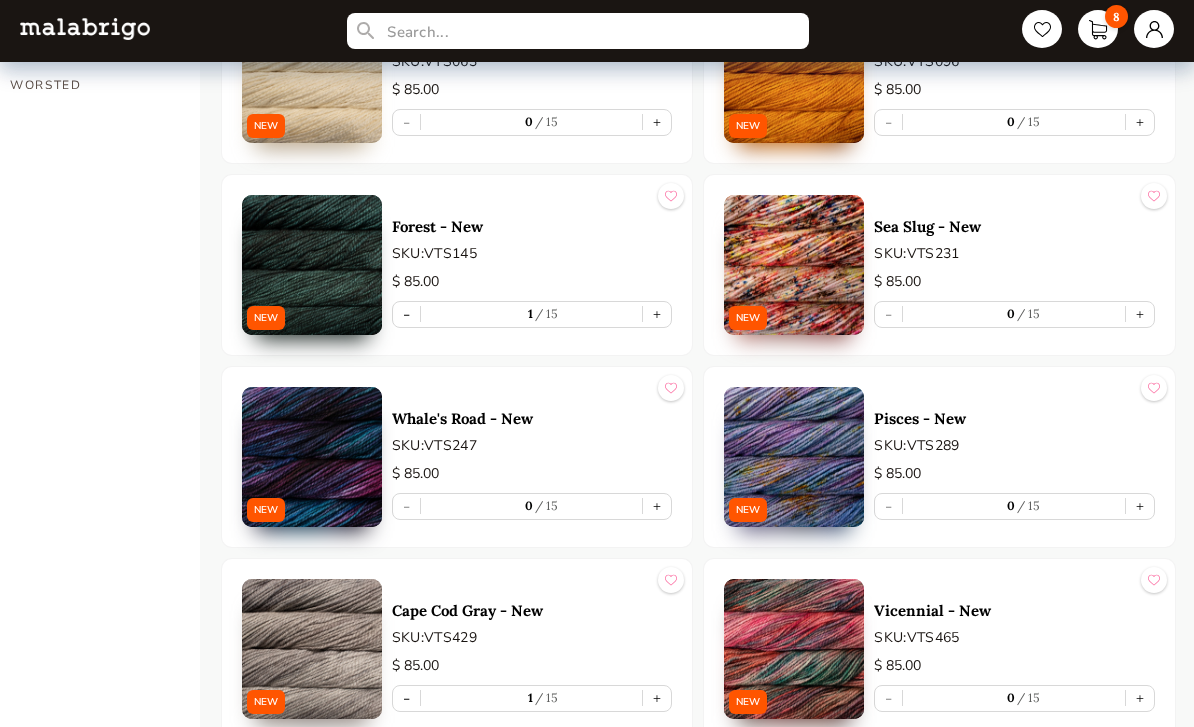 scroll, scrollTop: 1853, scrollLeft: 0, axis: vertical 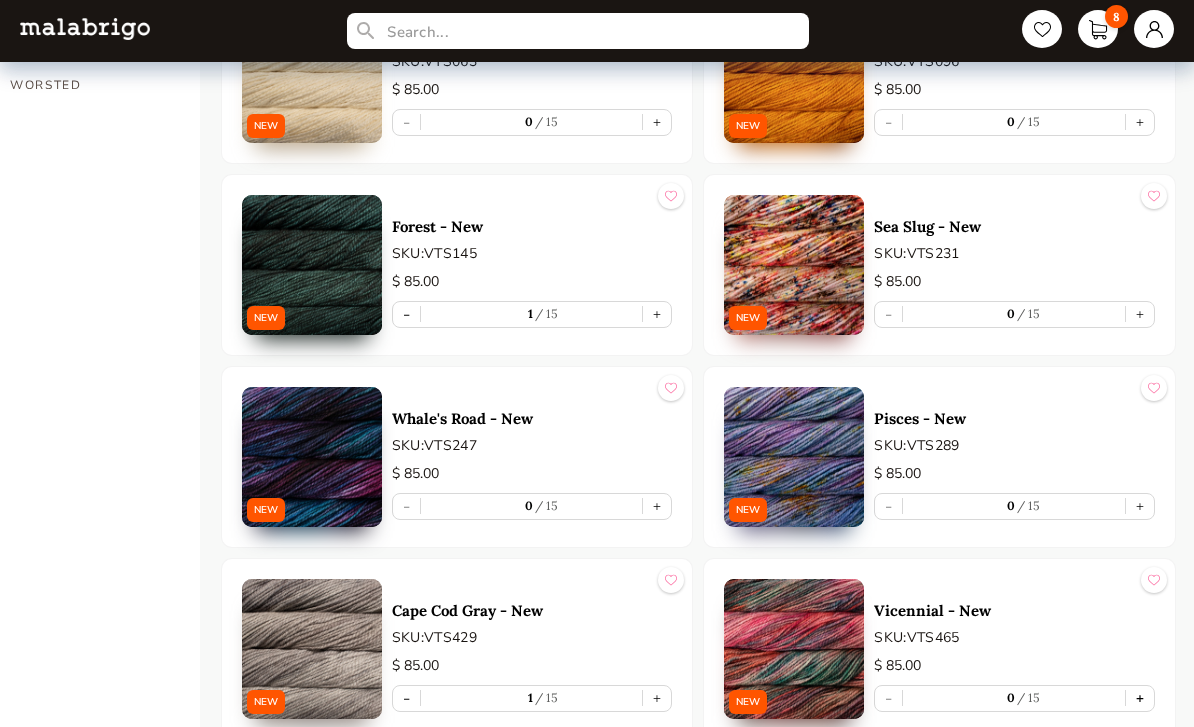 click on "+" at bounding box center (1140, 698) 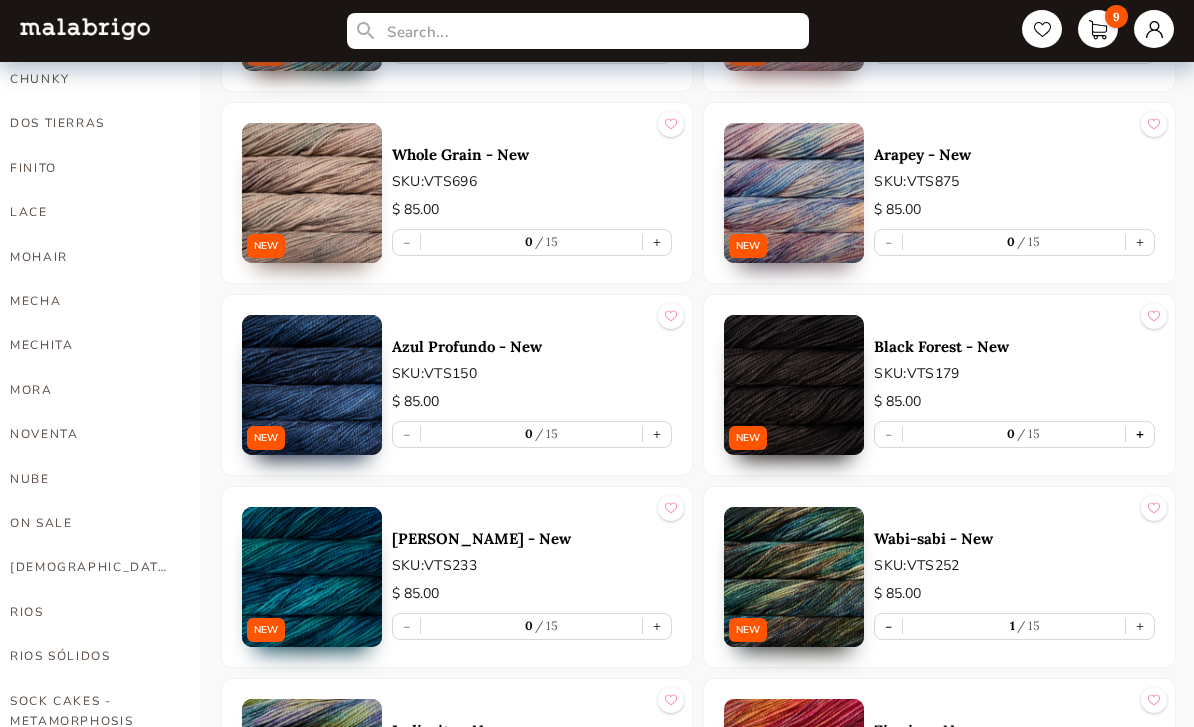 click on "+" at bounding box center (1140, 435) 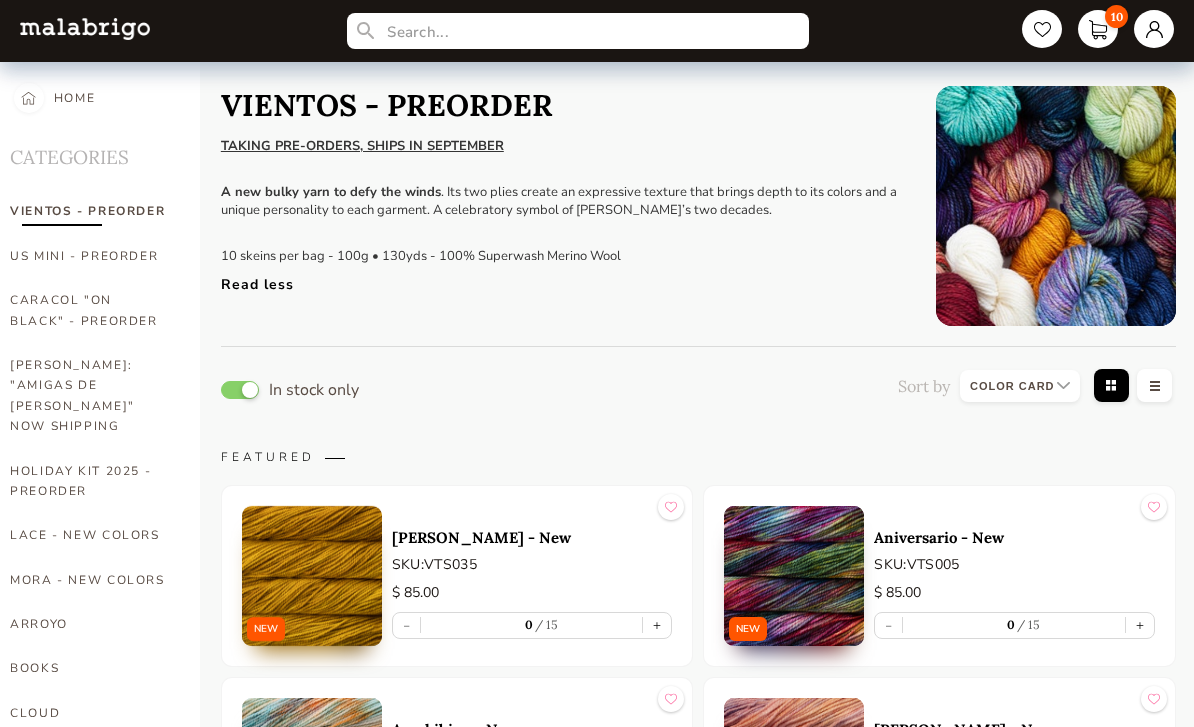 scroll, scrollTop: 0, scrollLeft: 0, axis: both 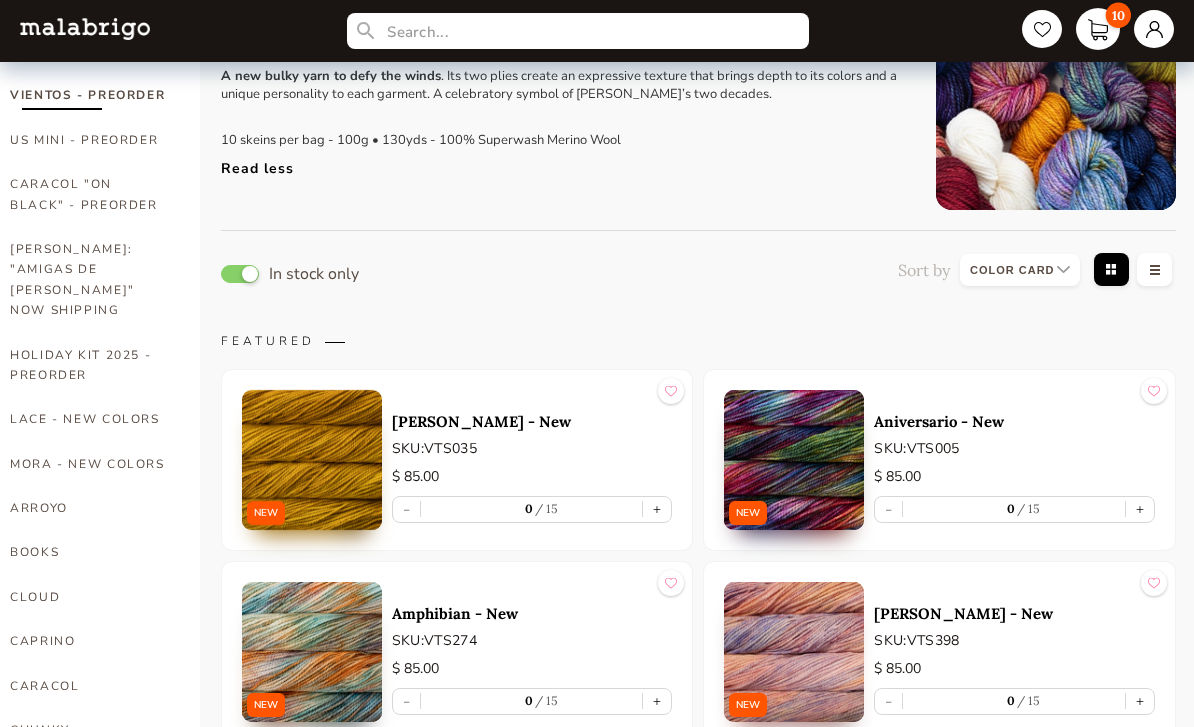 click on "10" at bounding box center [1098, 29] 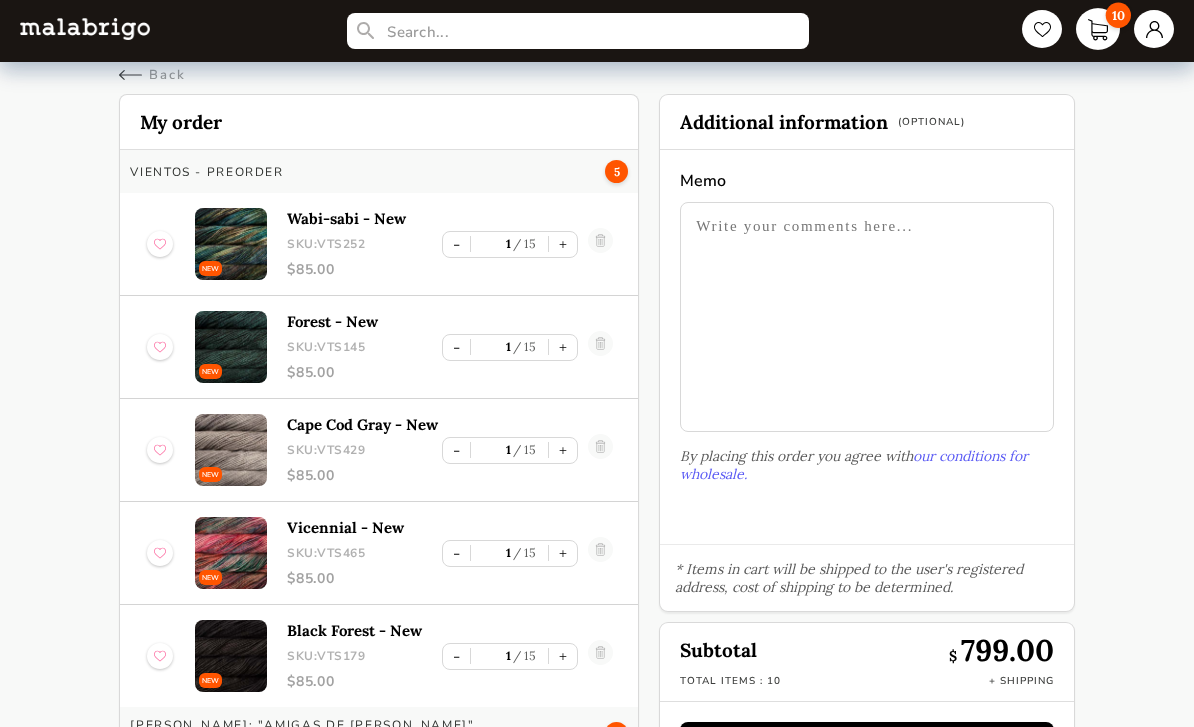 scroll, scrollTop: 15, scrollLeft: 0, axis: vertical 